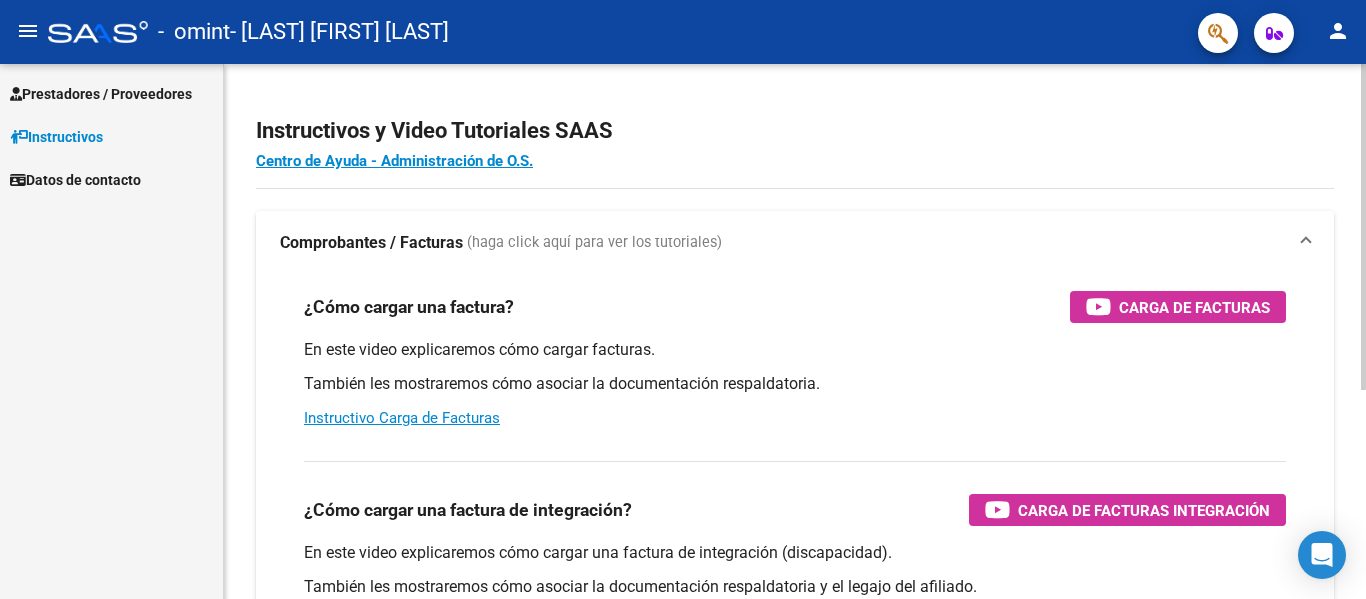 scroll, scrollTop: 0, scrollLeft: 0, axis: both 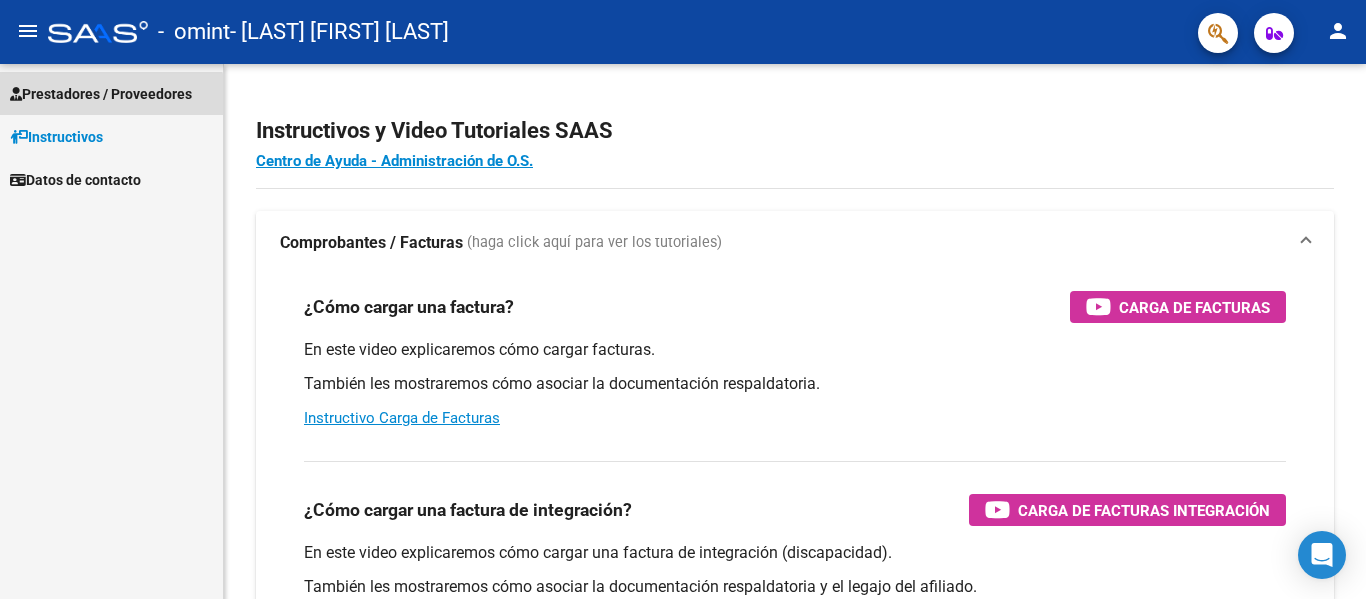 click on "Prestadores / Proveedores" at bounding box center (101, 94) 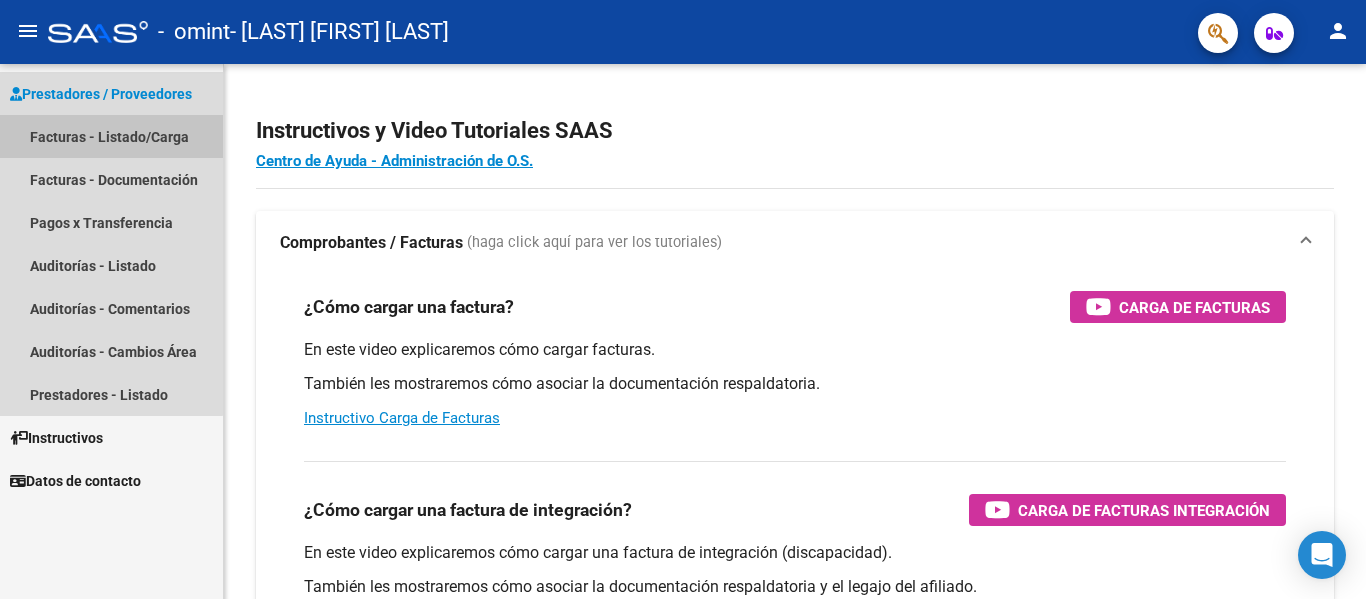 click on "Facturas - Listado/Carga" at bounding box center [111, 136] 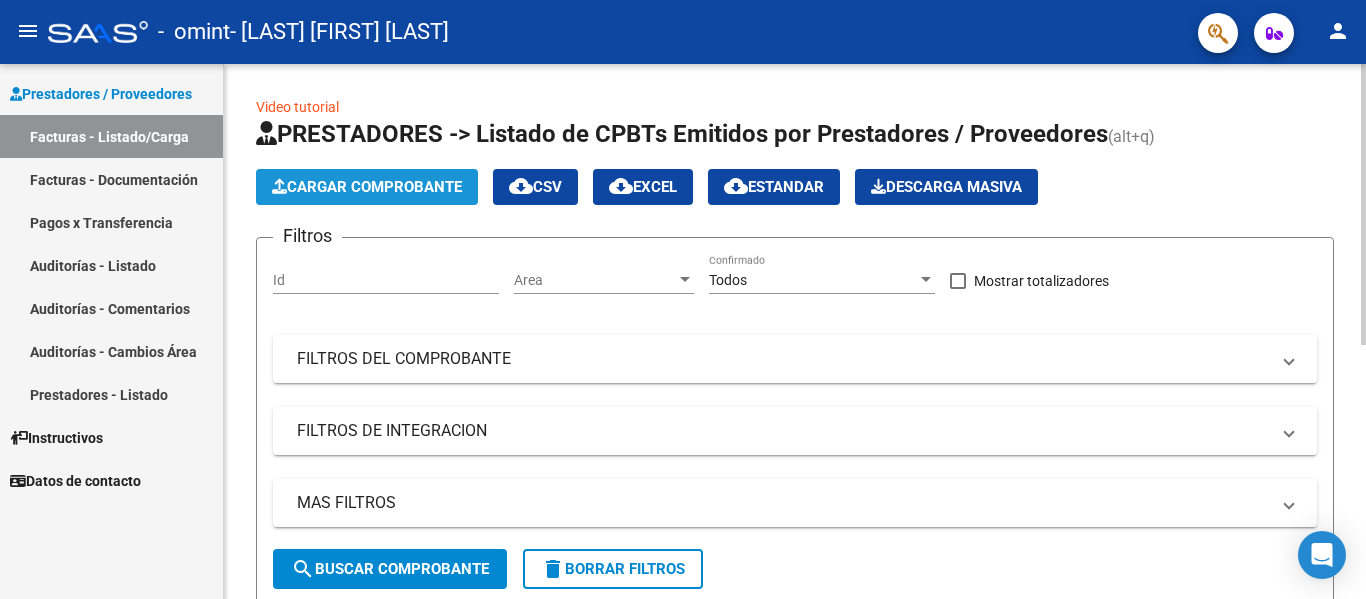 click on "Cargar Comprobante" 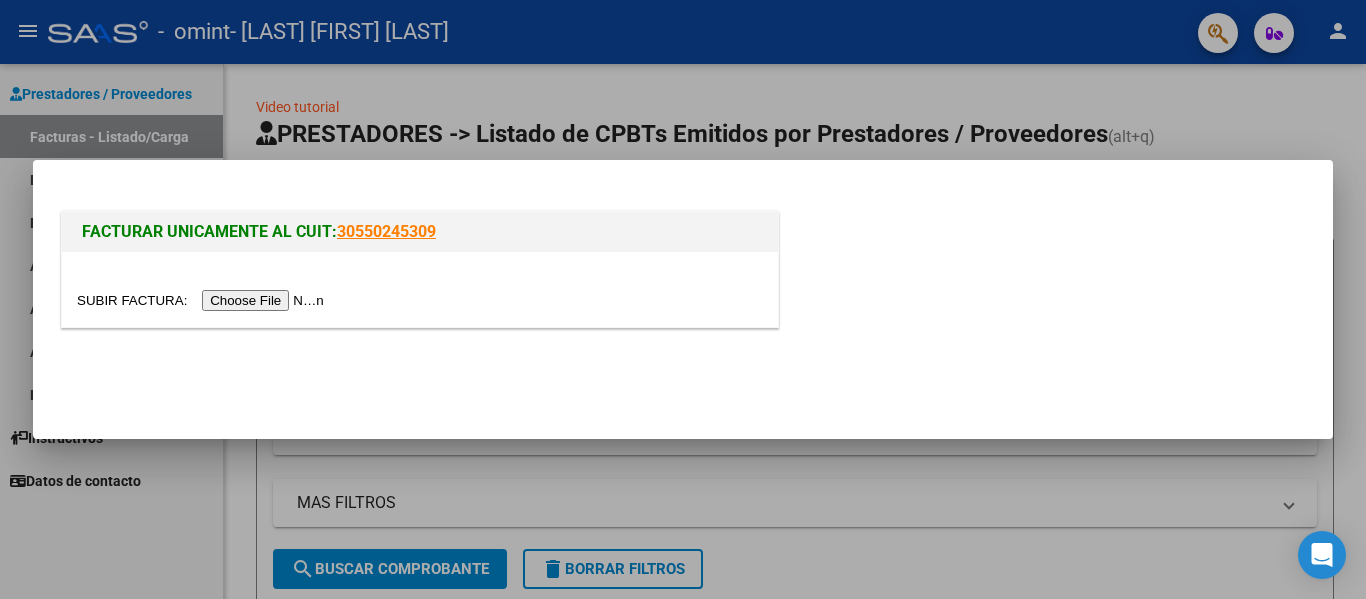 click at bounding box center [203, 300] 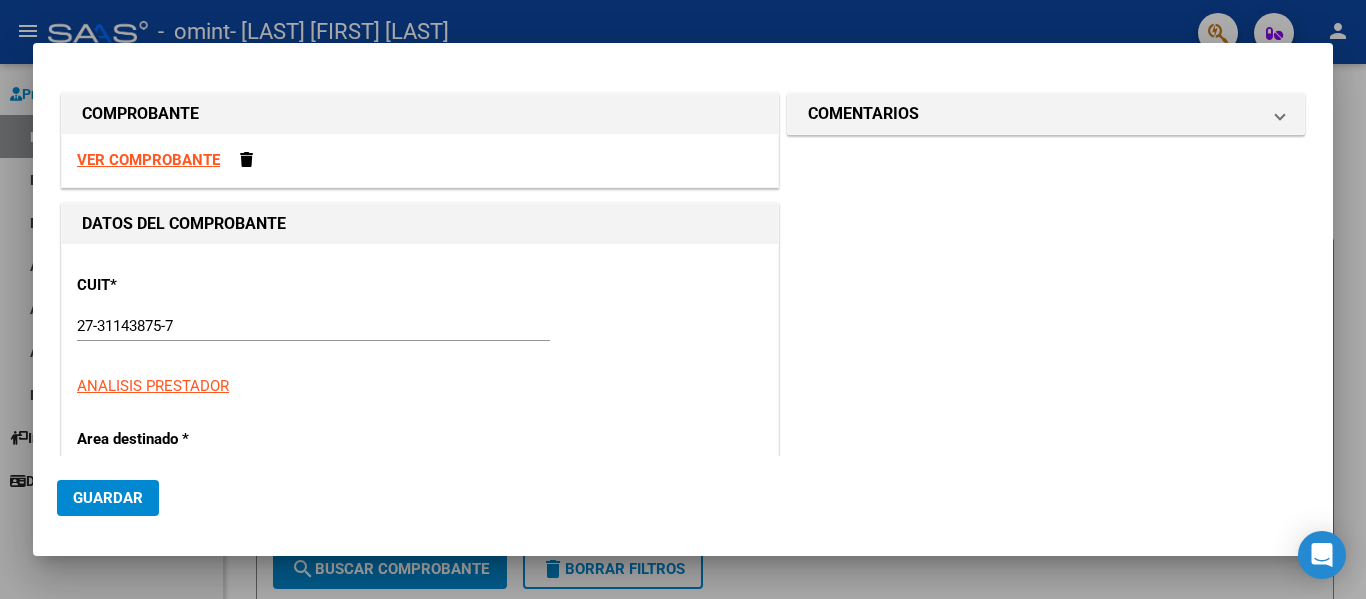 click on "Area destinado *" at bounding box center (180, 439) 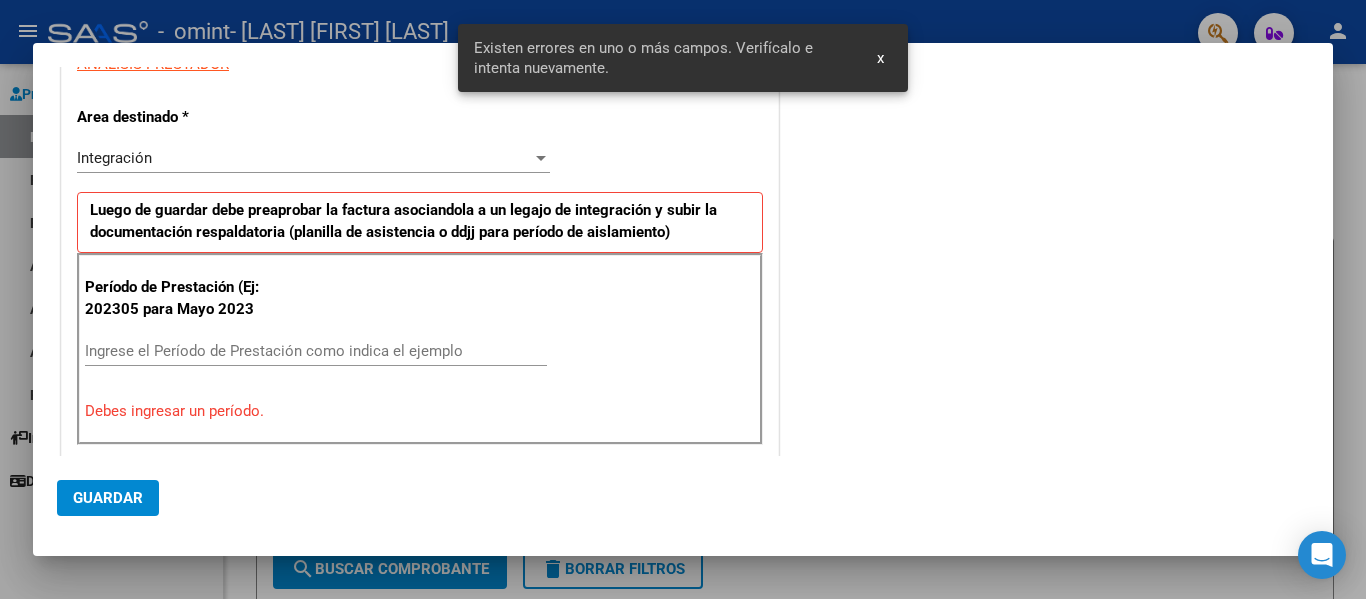 scroll, scrollTop: 391, scrollLeft: 0, axis: vertical 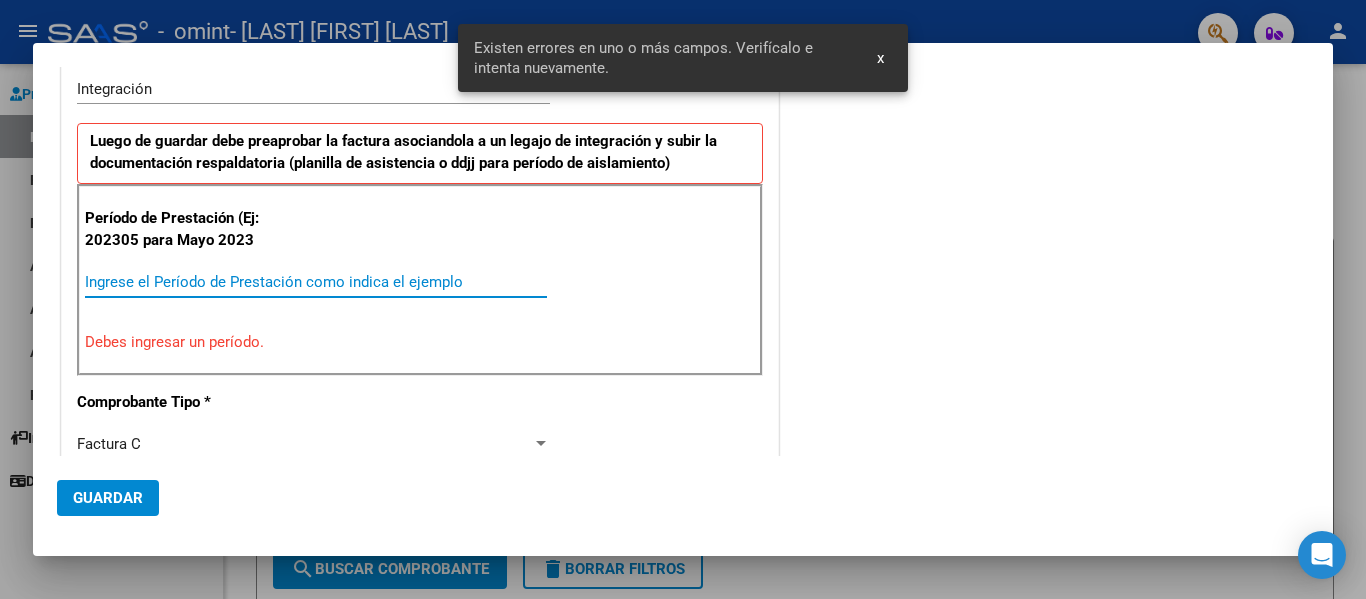 click on "Ingrese el Período de Prestación como indica el ejemplo" at bounding box center (316, 282) 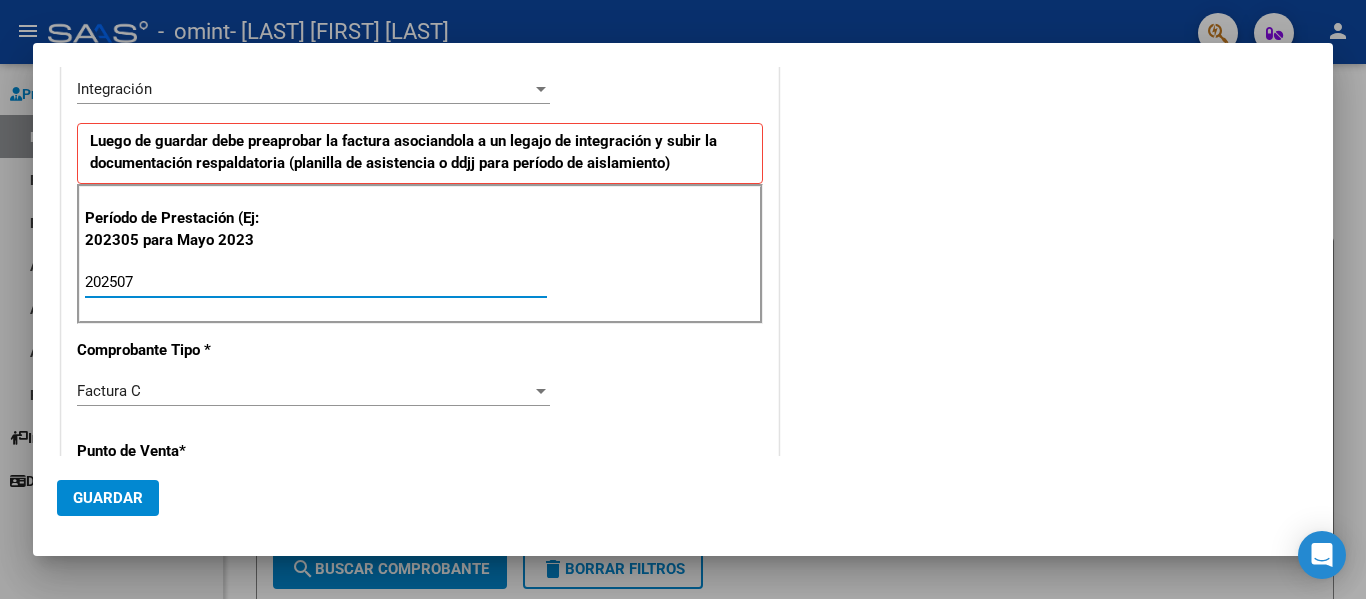 type on "202507" 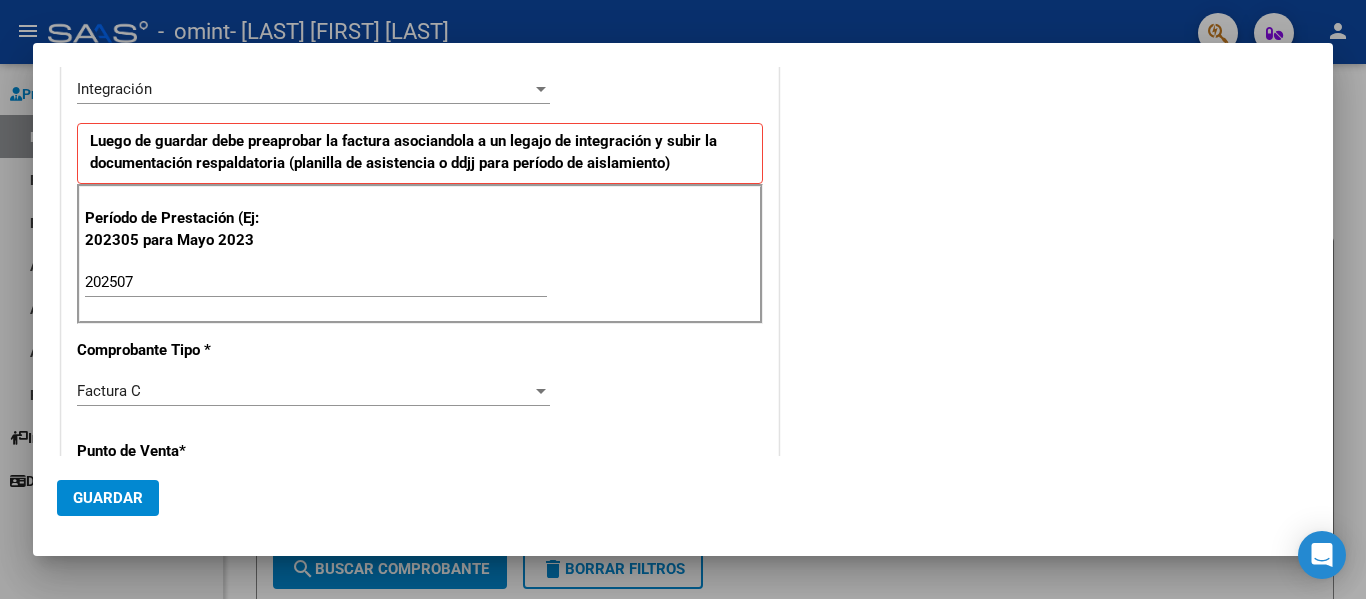 click on "Punto de Venta  *" 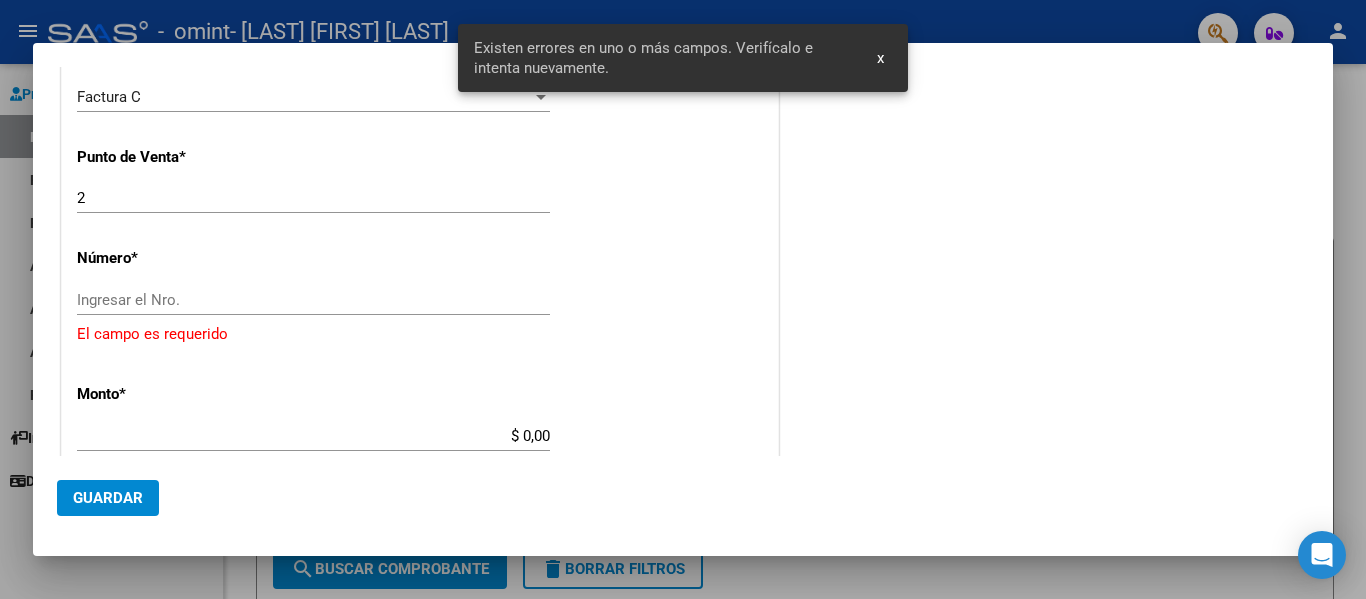 scroll, scrollTop: 720, scrollLeft: 0, axis: vertical 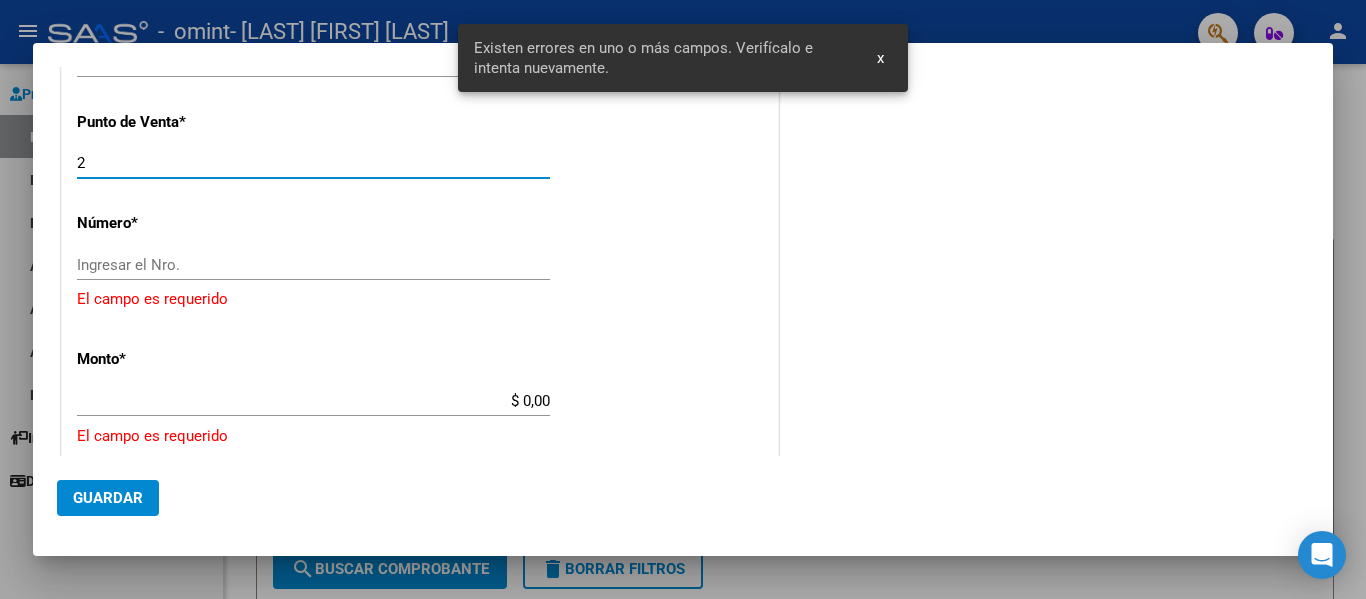 click on "2" at bounding box center (313, 163) 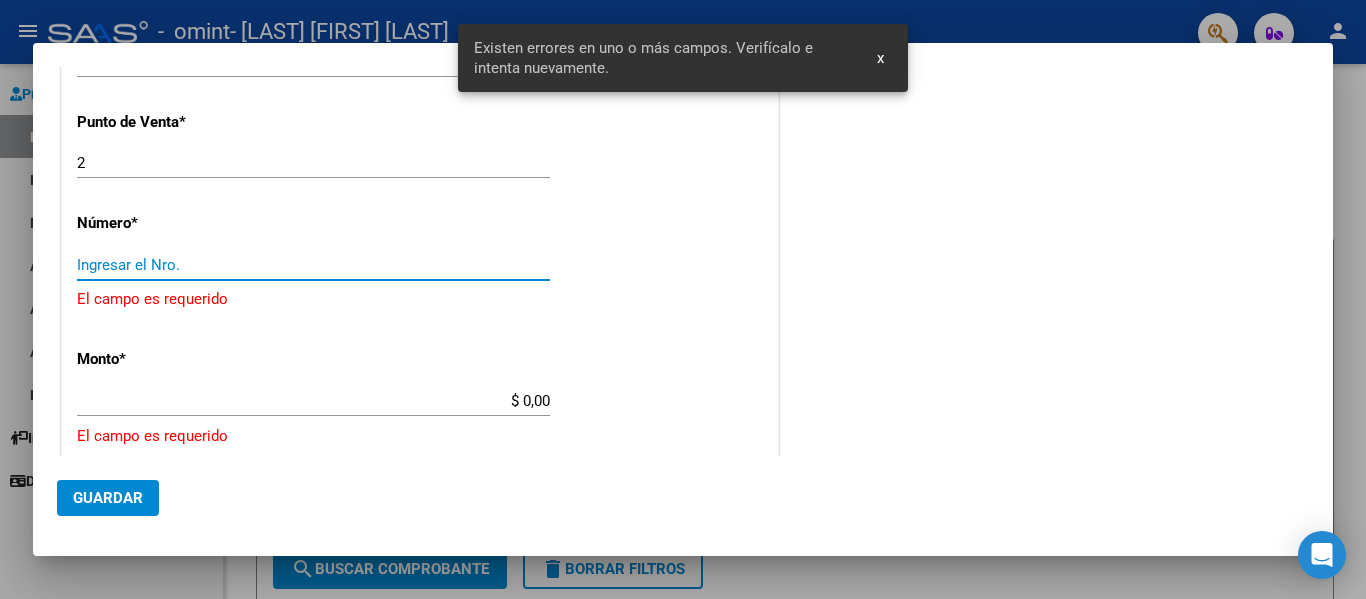 click on "Ingresar el Nro." at bounding box center [313, 265] 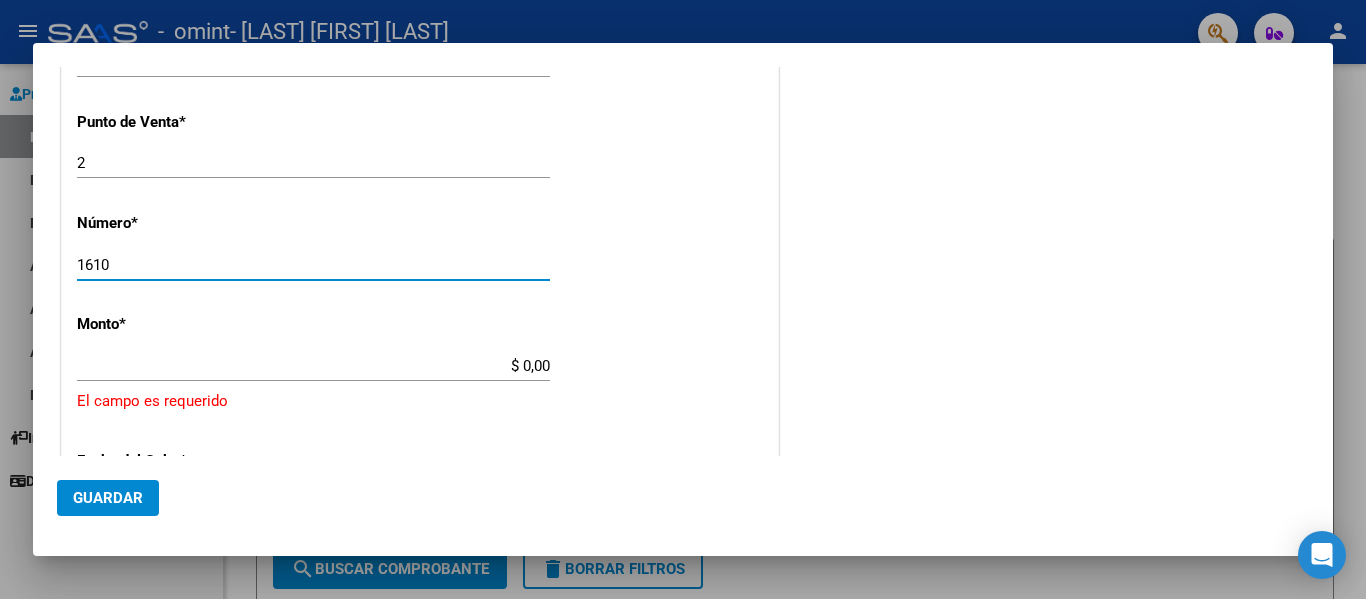 type on "1610" 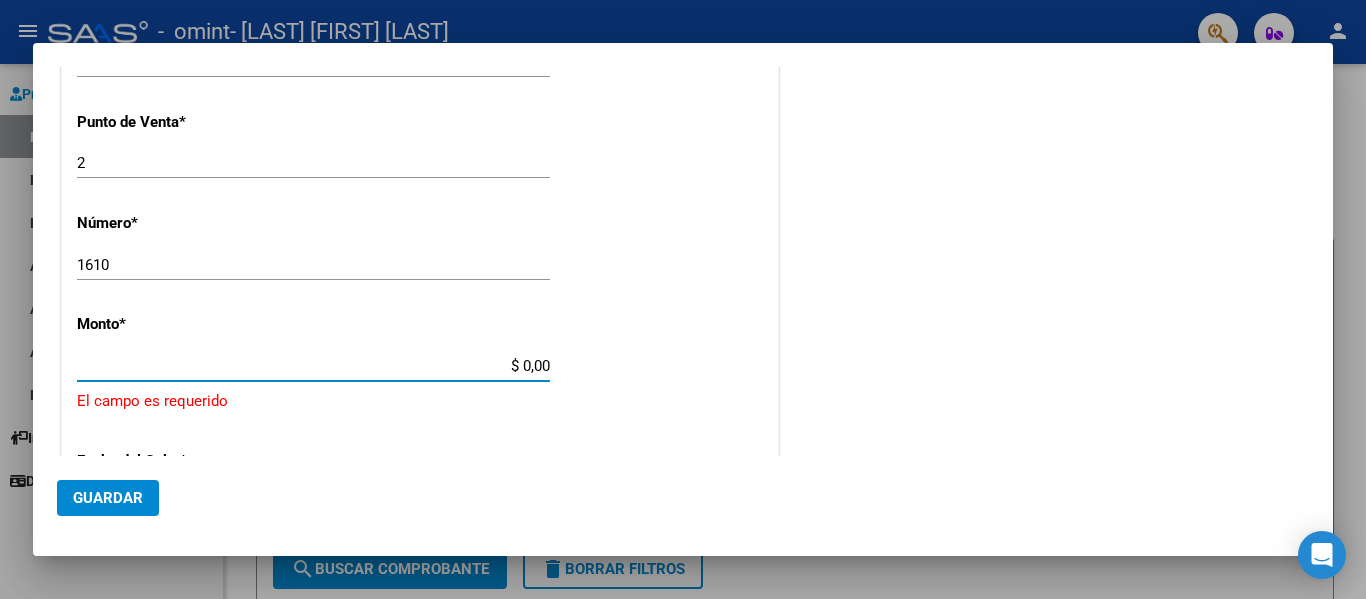 click on "$ 0,00" at bounding box center [313, 366] 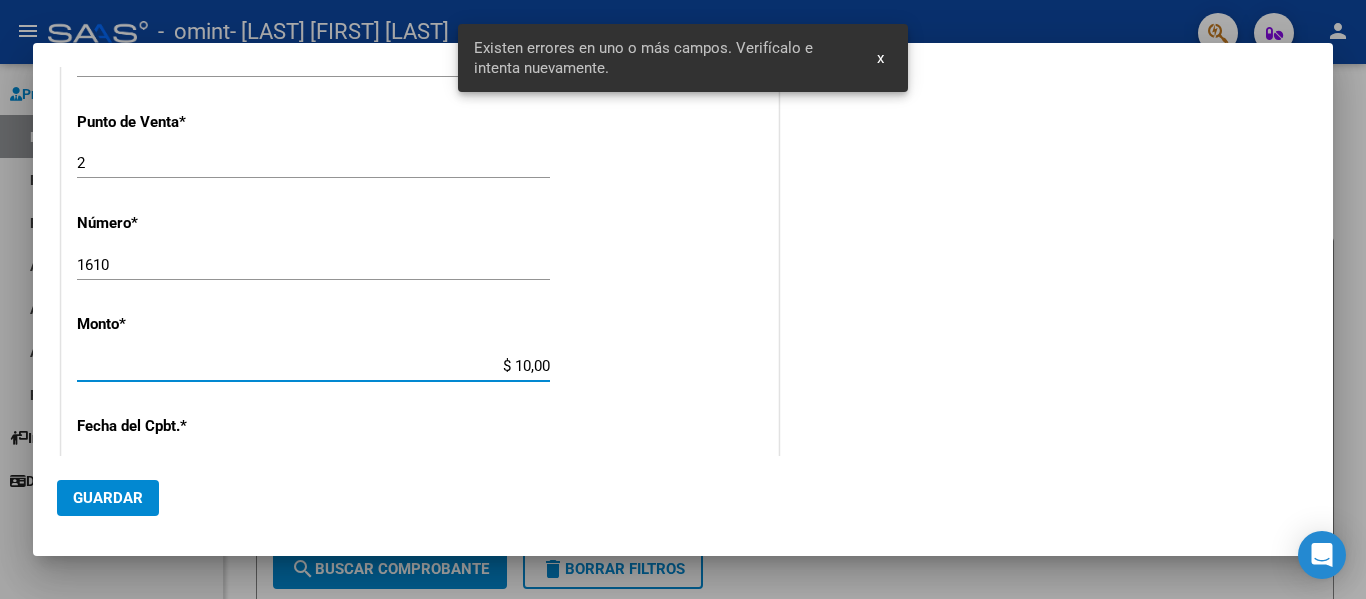 scroll, scrollTop: 929, scrollLeft: 0, axis: vertical 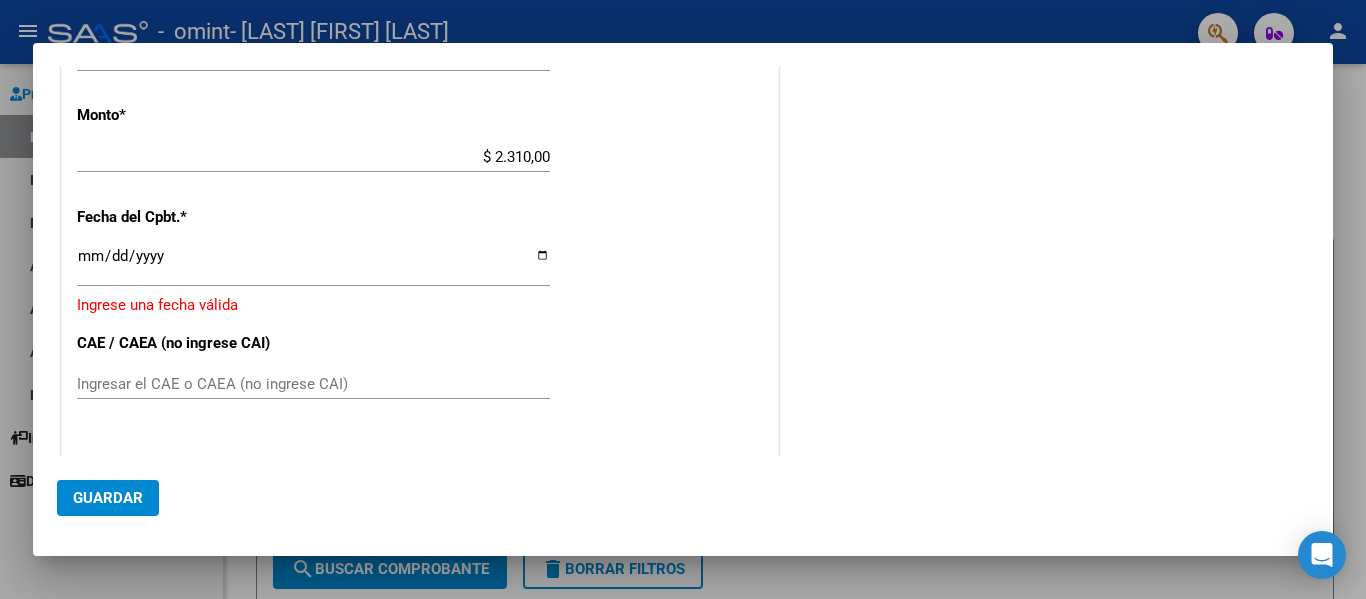 click on "Monto  *   $ 2.310,00 Ingresar el monto" 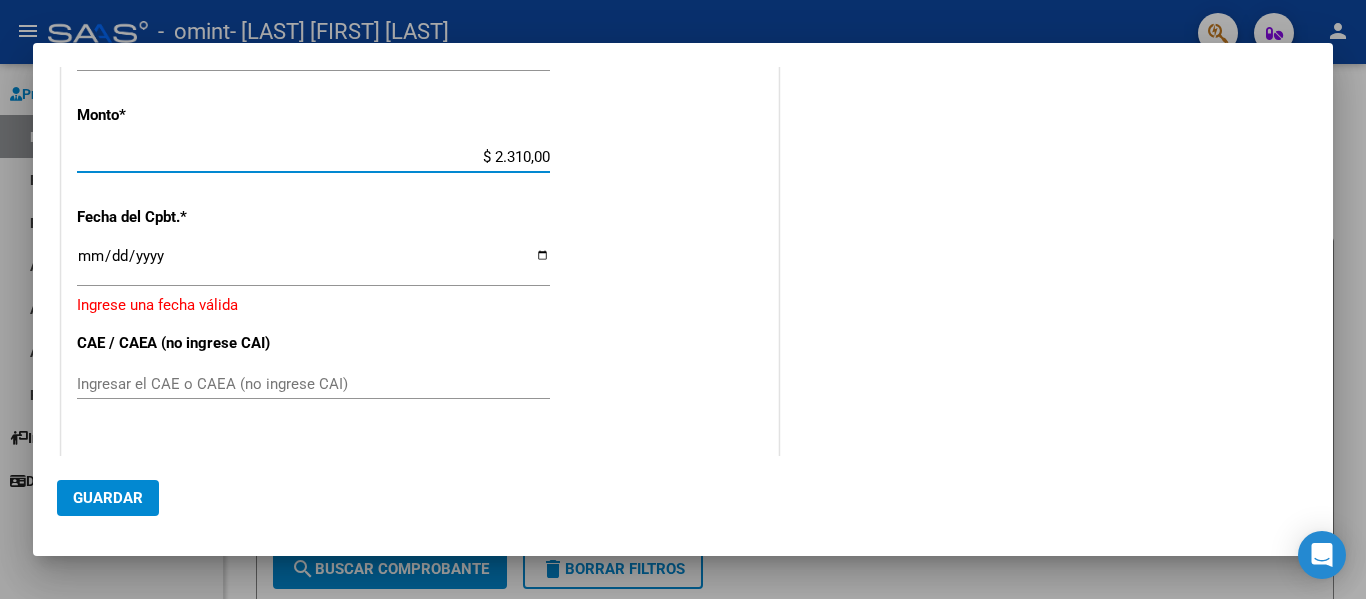 drag, startPoint x: 496, startPoint y: 152, endPoint x: 600, endPoint y: 152, distance: 104 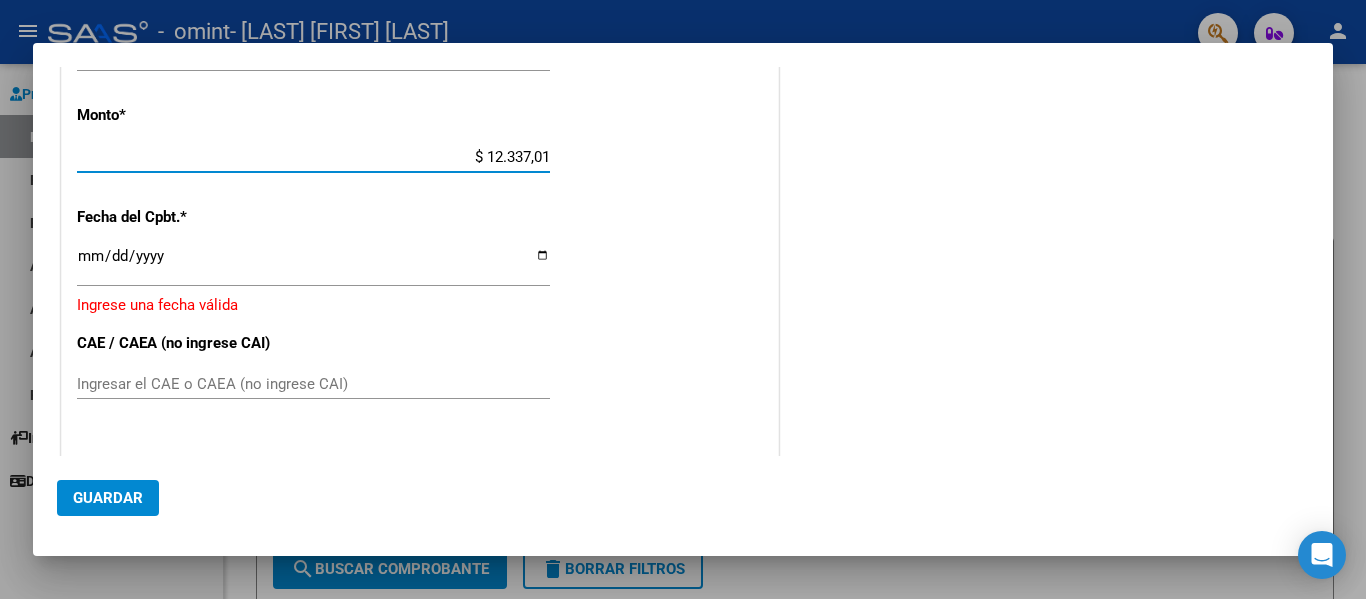 type on "$ 123.370,10" 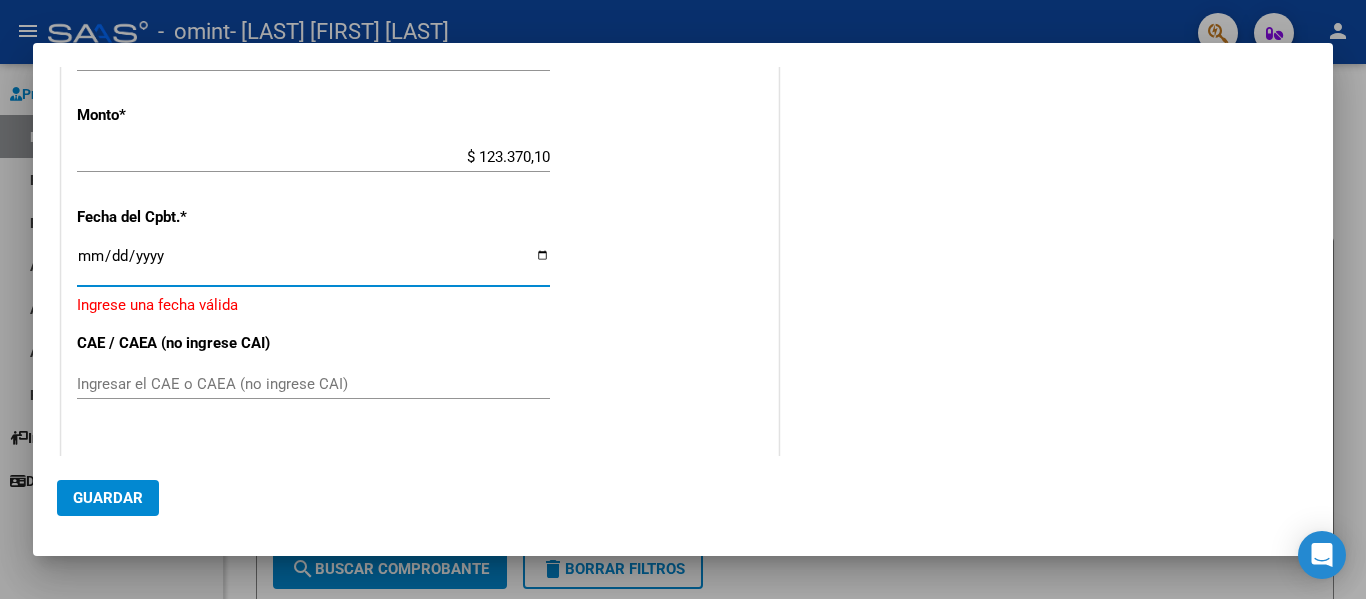 click on "Ingresar la fecha" at bounding box center [313, 264] 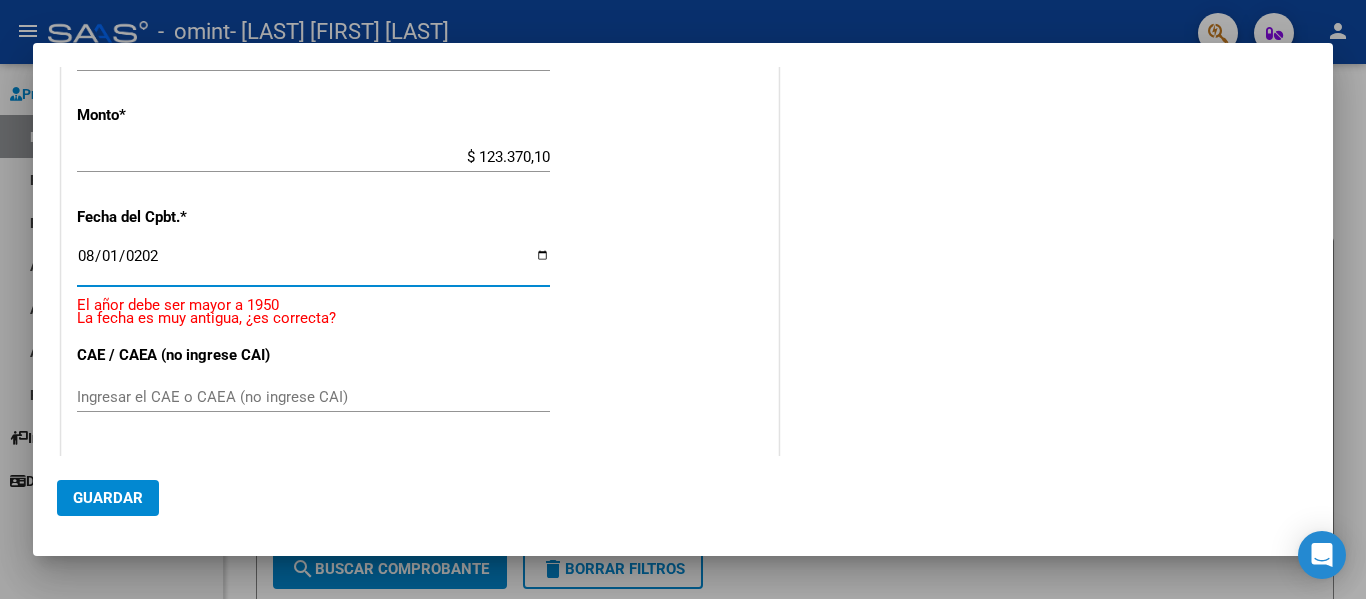 type on "2025-08-01" 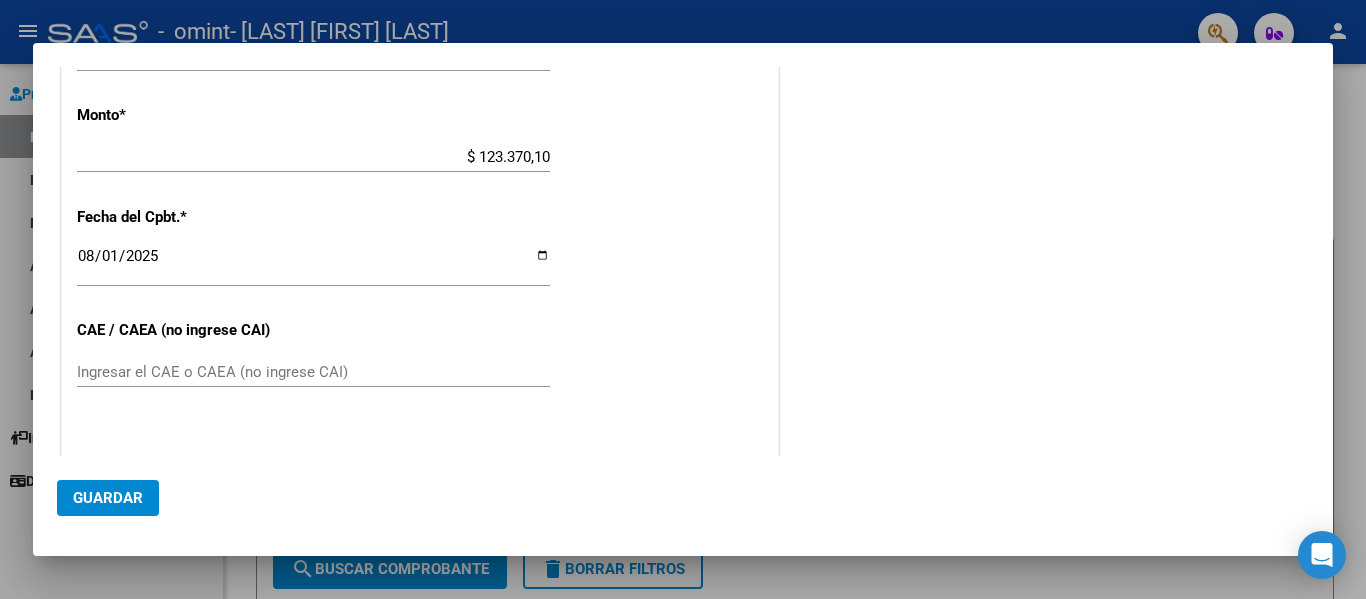 click on "Ingresar el CAE o CAEA (no ingrese CAI)" 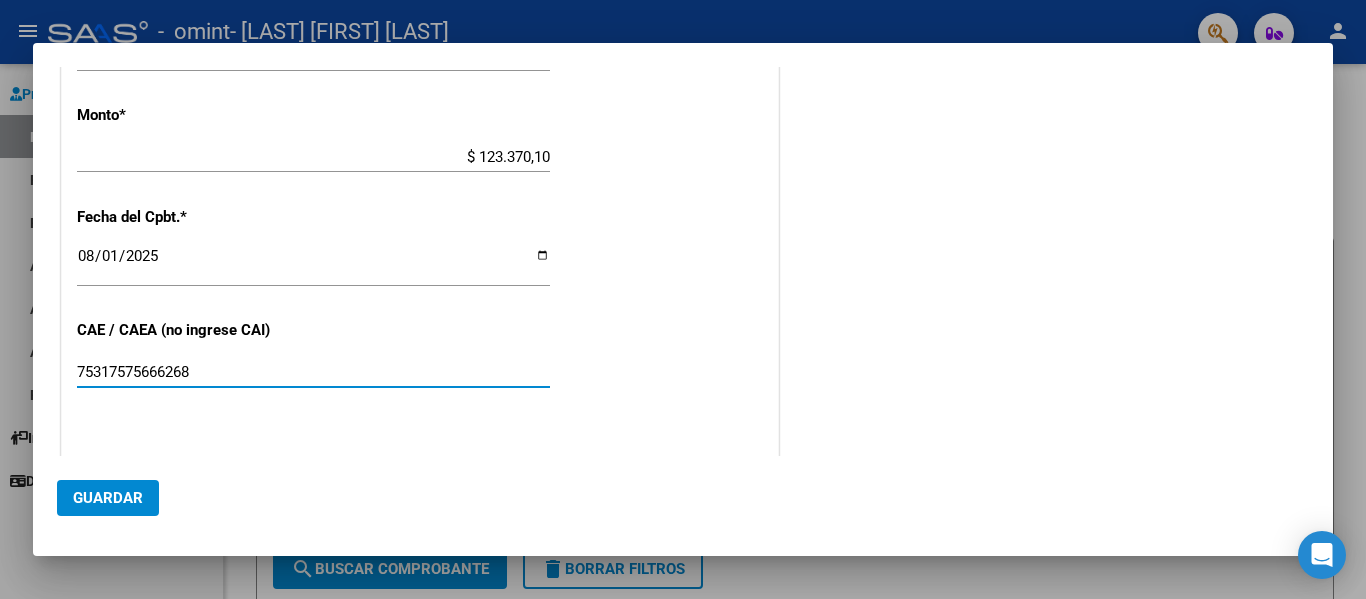 type on "75317575666268" 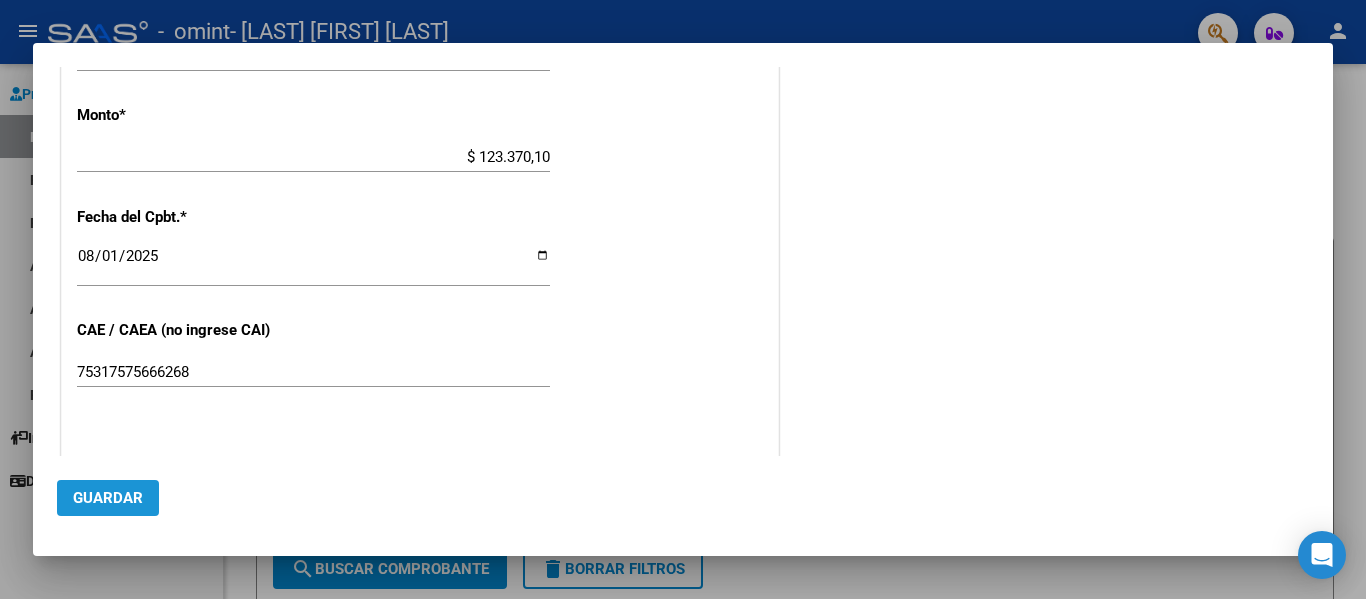 click on "Guardar" 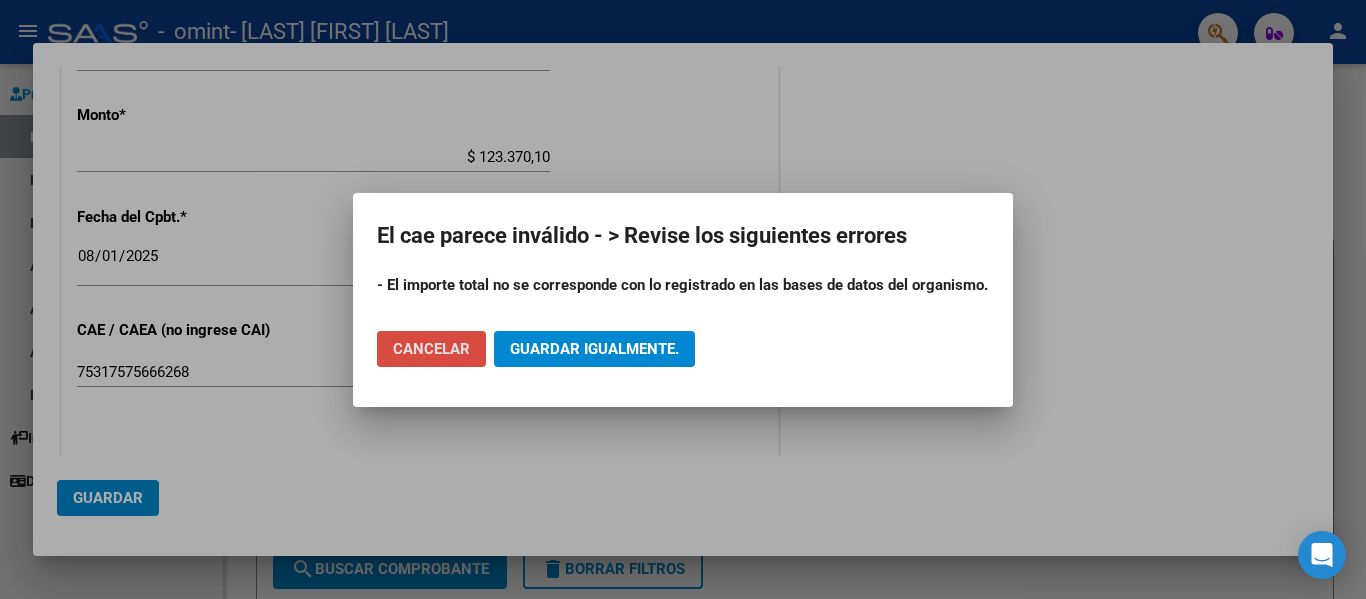 click on "Cancelar" 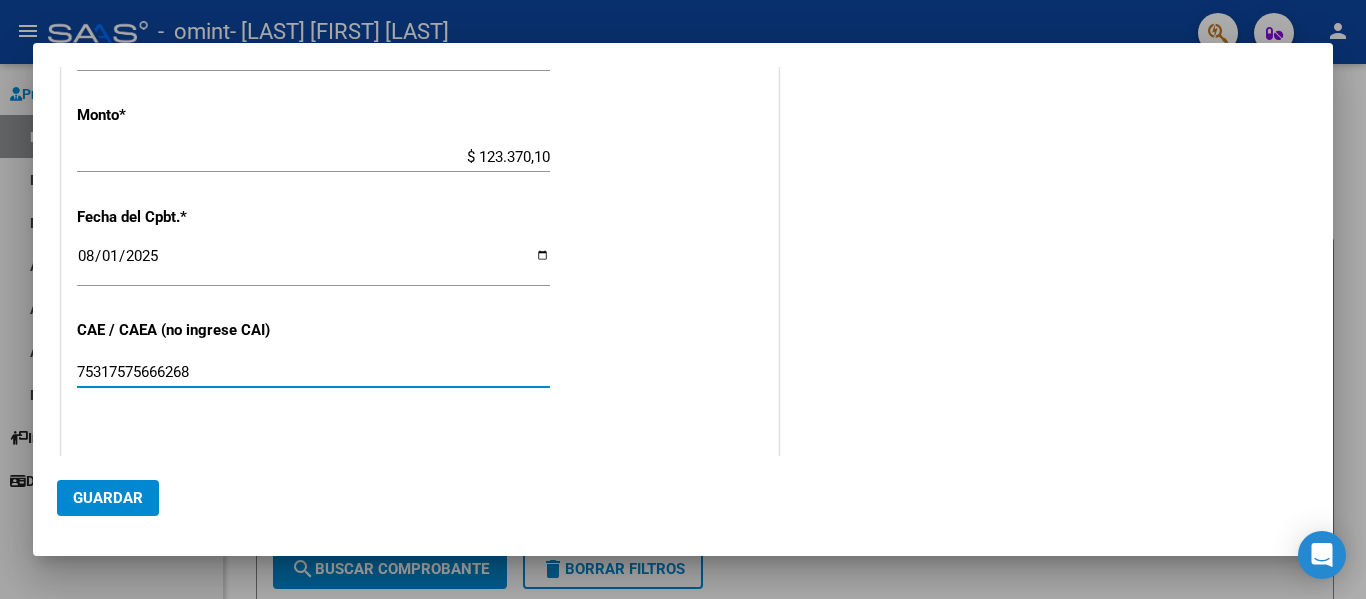 click on "75317575666268" at bounding box center (313, 372) 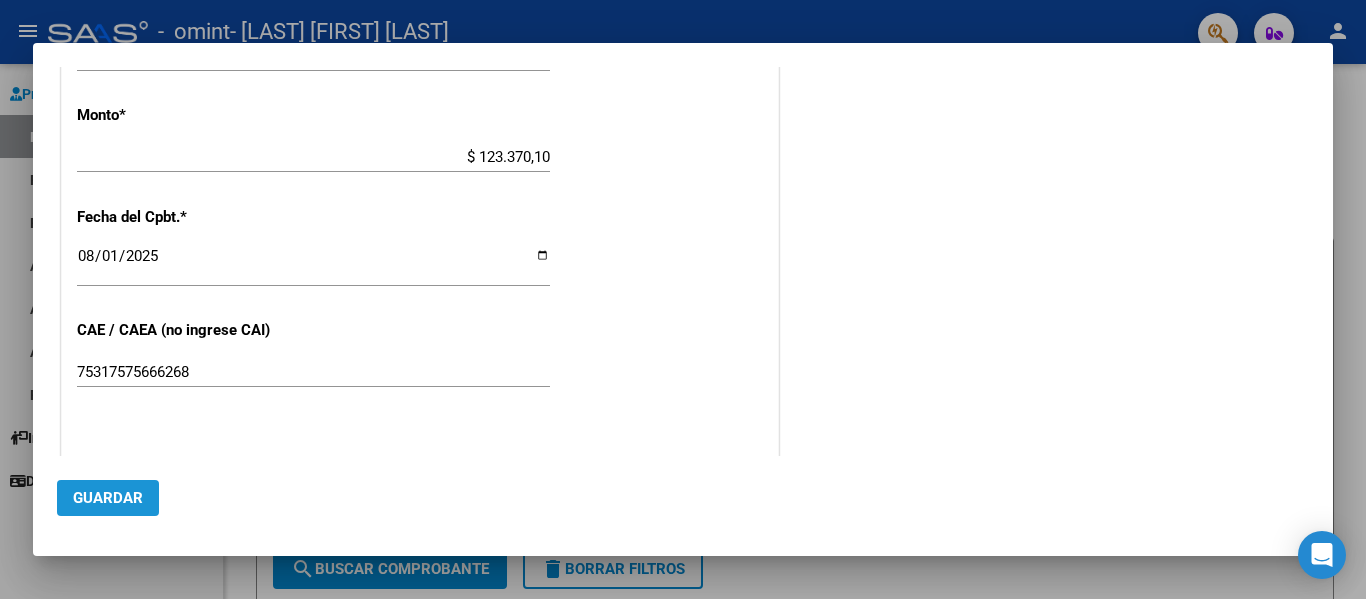 click on "Guardar" 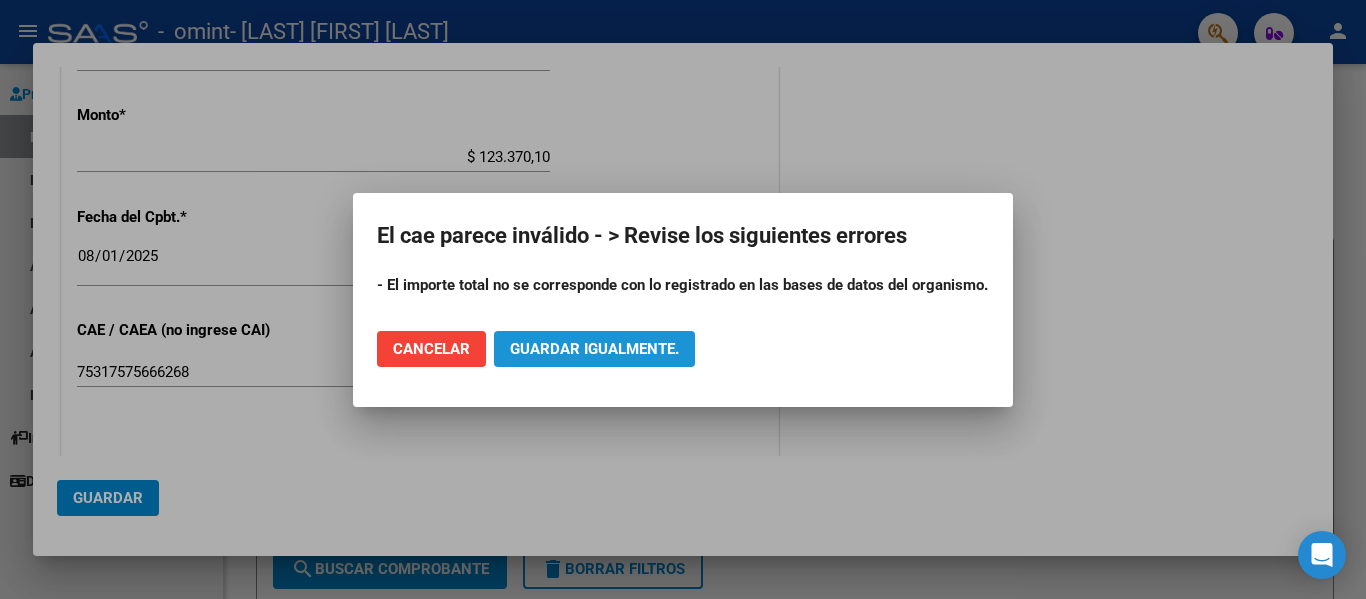 click on "Guardar igualmente." 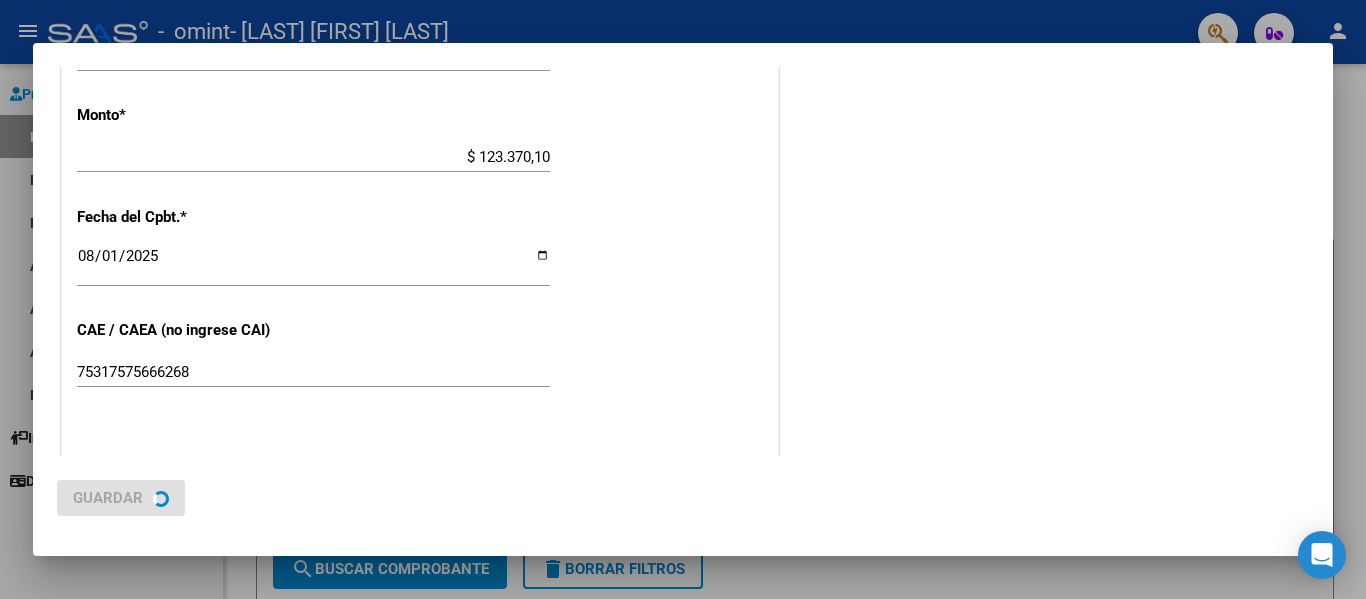 scroll, scrollTop: 0, scrollLeft: 0, axis: both 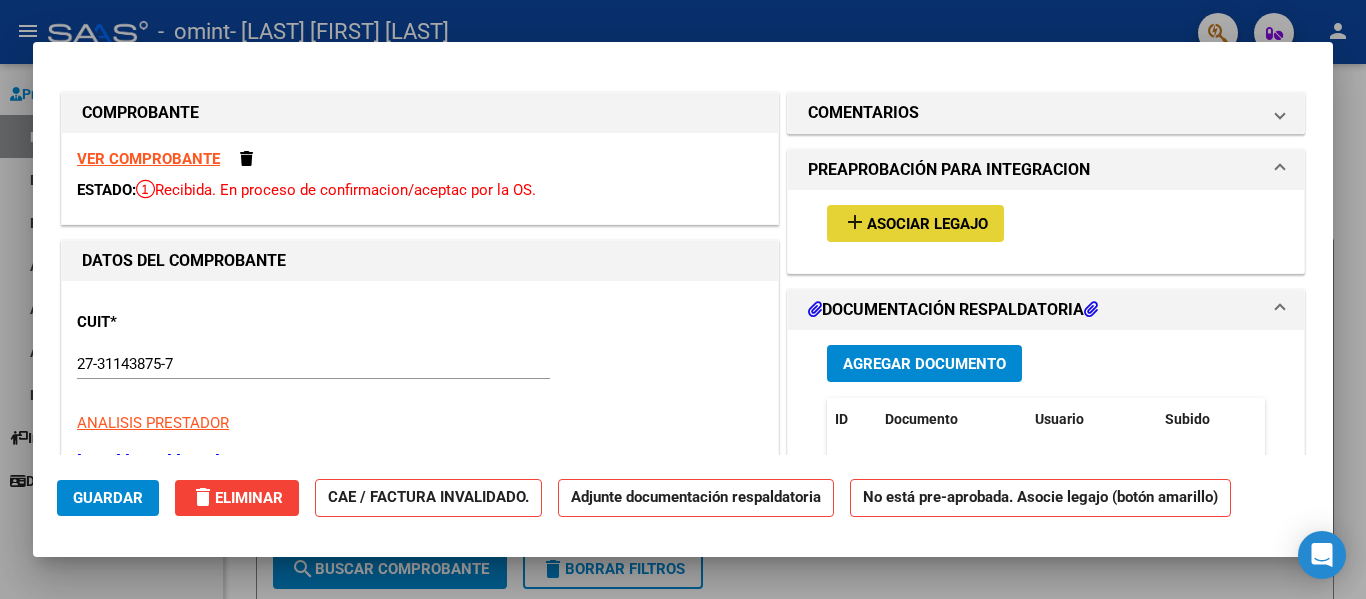 click on "add Asociar Legajo" at bounding box center (915, 223) 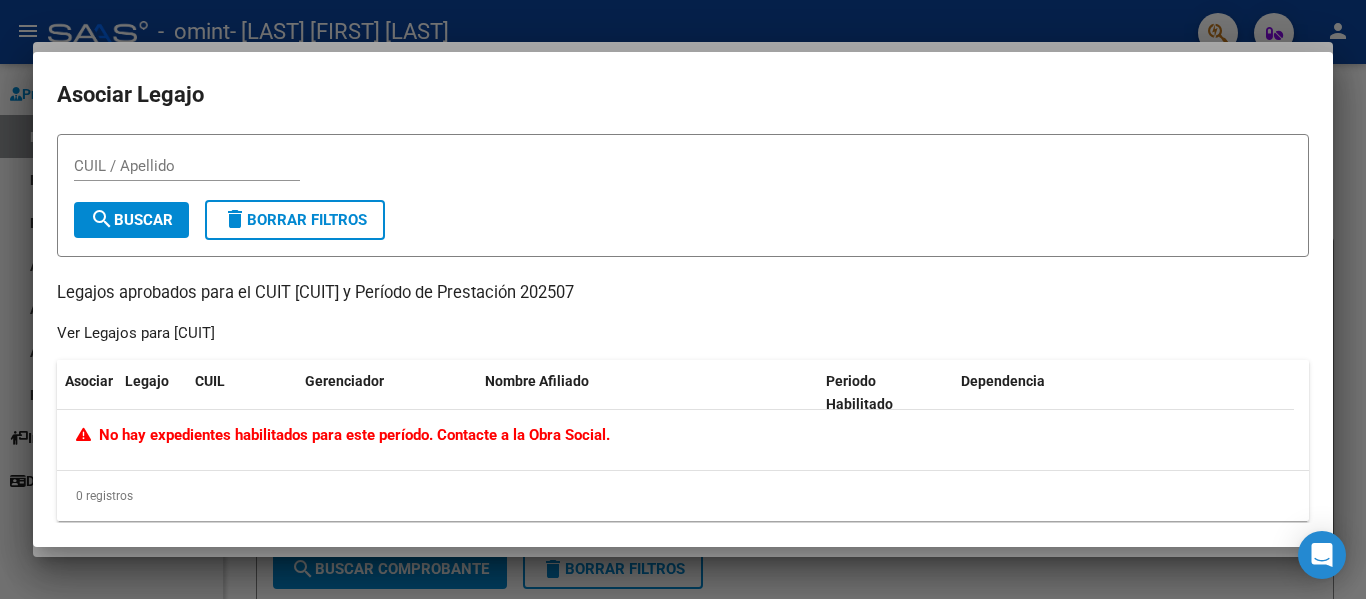 click on "CUIL / Apellido search  Buscar  delete  Borrar Filtros  Legajos aprobados para el CUIT [CUIT] y Período de Prestación 202507  Ver Legajos para [CUIT] Asociar Legajo CUIL Gerenciador Nombre Afiliado Periodo Habilitado Dependencia     No hay expedientes habilitados para este período. Contacte a la Obra Social.  0 registros   1" at bounding box center (683, 328) 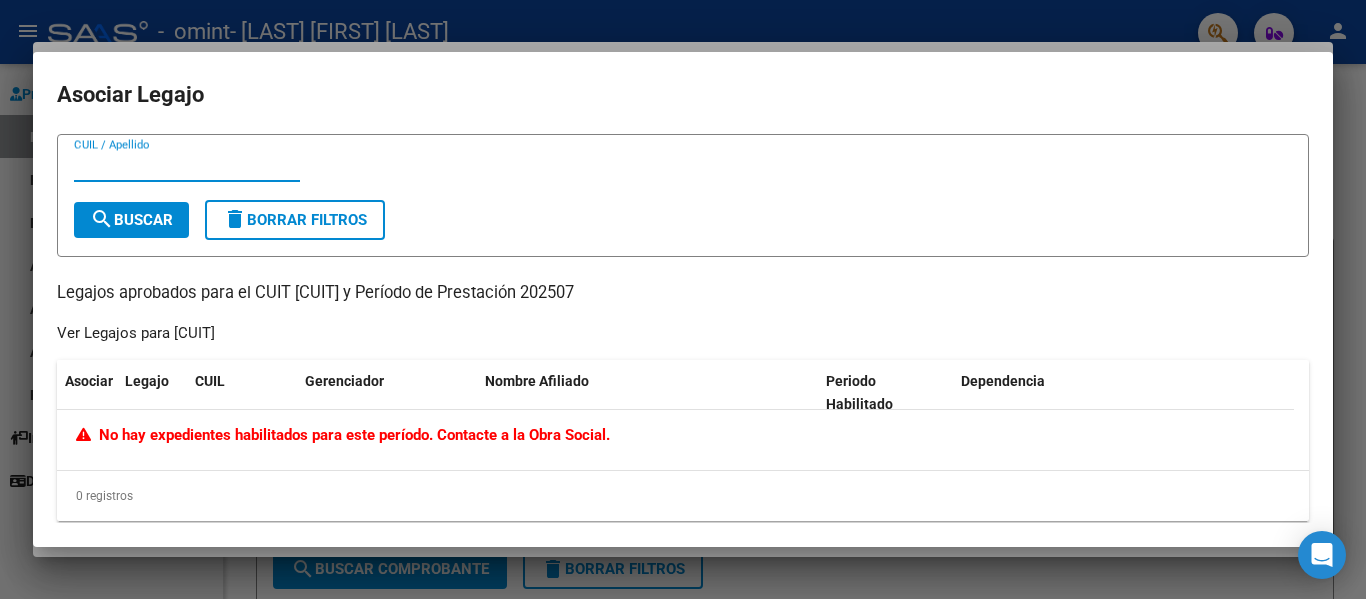 click on "CUIL / Apellido" at bounding box center [187, 166] 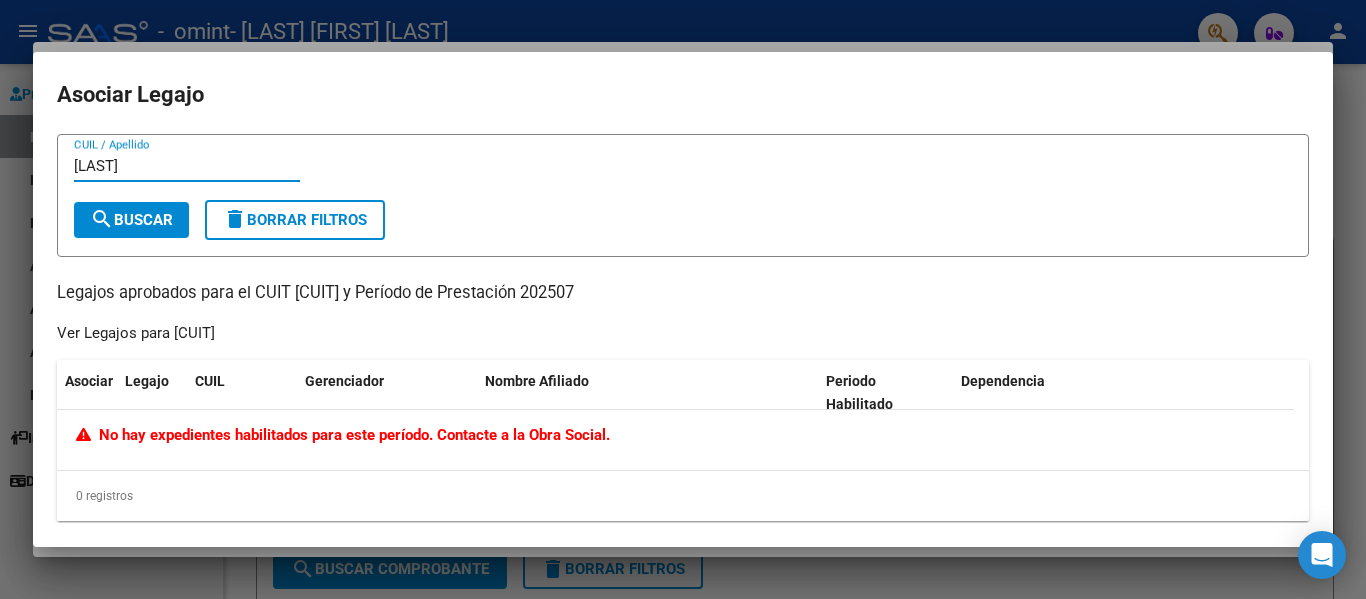 type on "[LAST]" 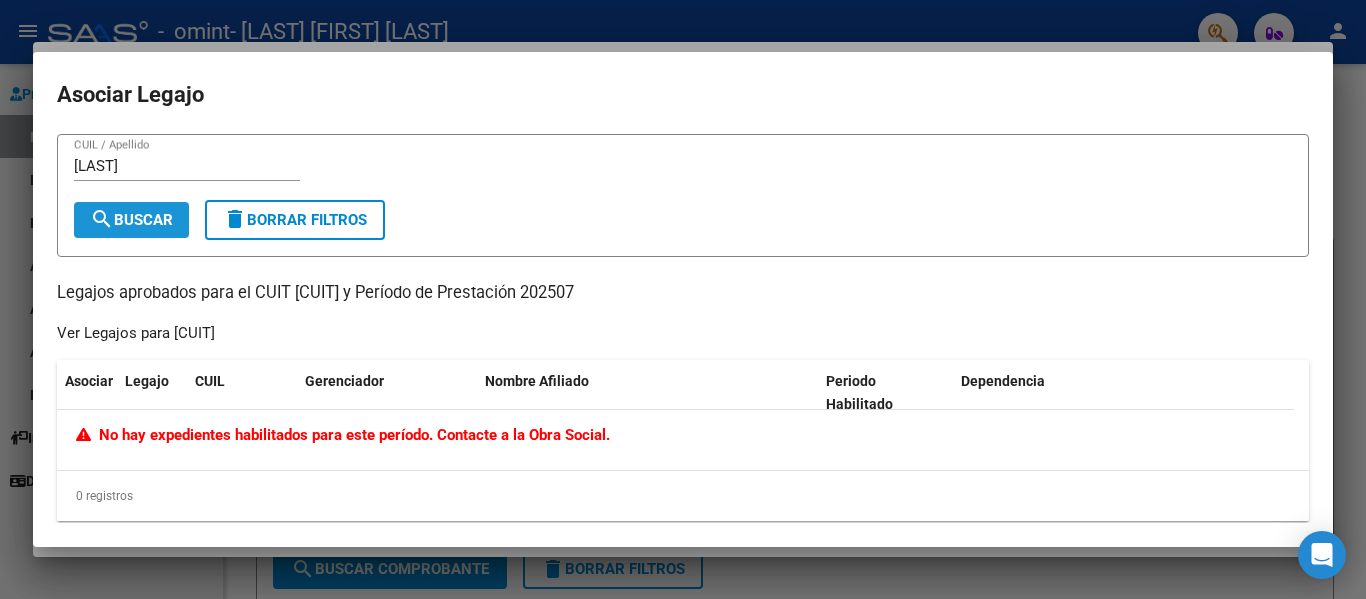 click on "search  Buscar" at bounding box center (131, 220) 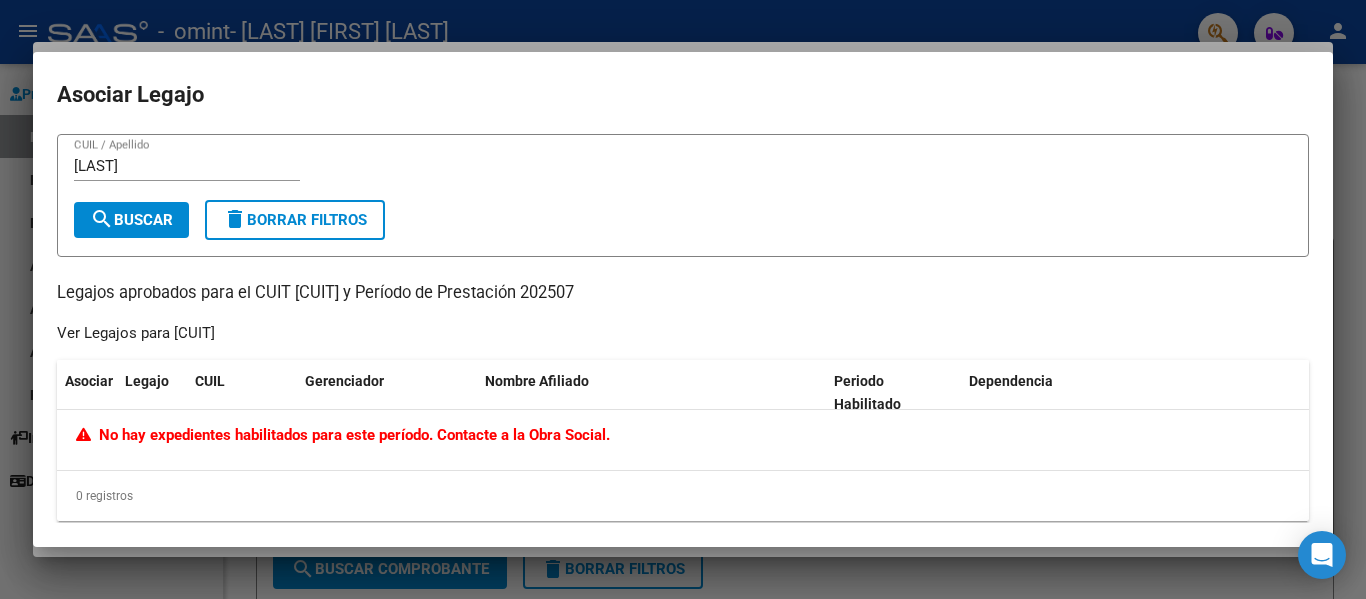 scroll, scrollTop: 14, scrollLeft: 0, axis: vertical 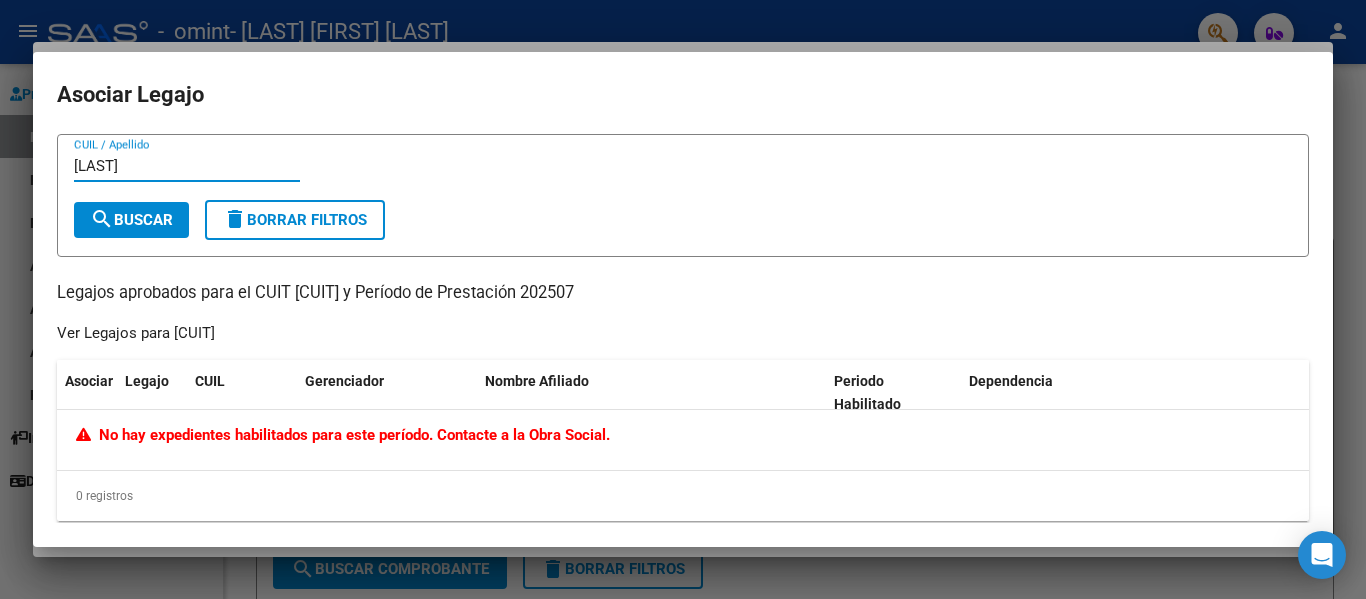 click on "[LAST]" at bounding box center [187, 166] 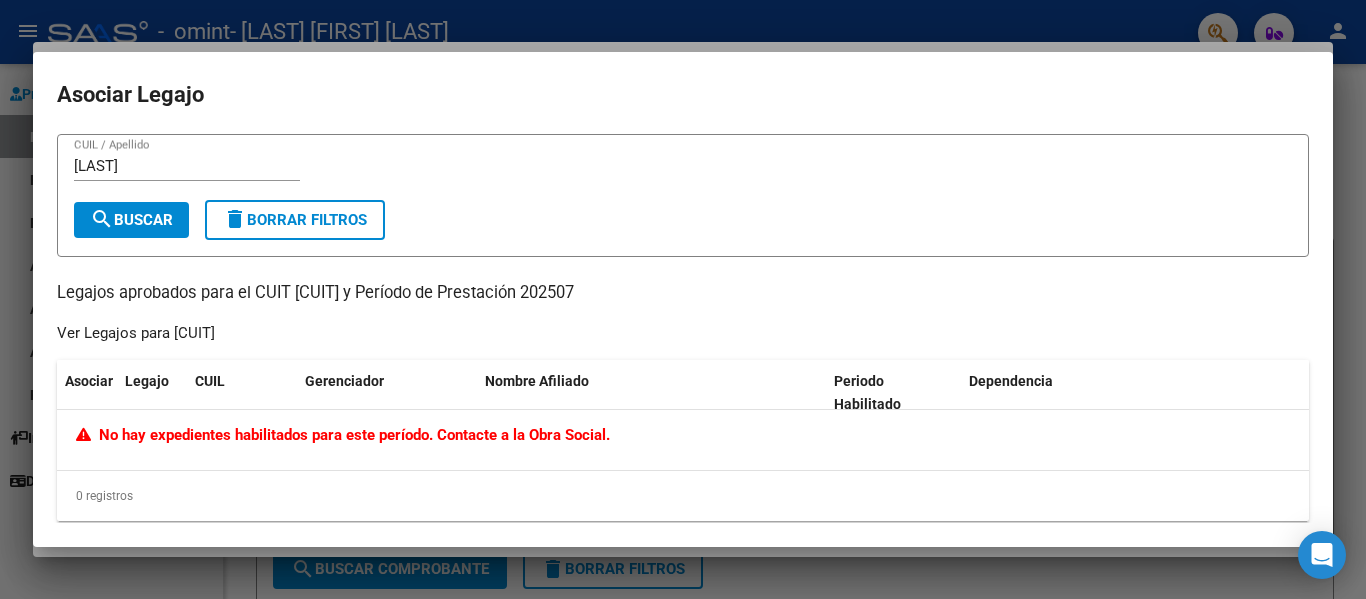 click at bounding box center [683, 299] 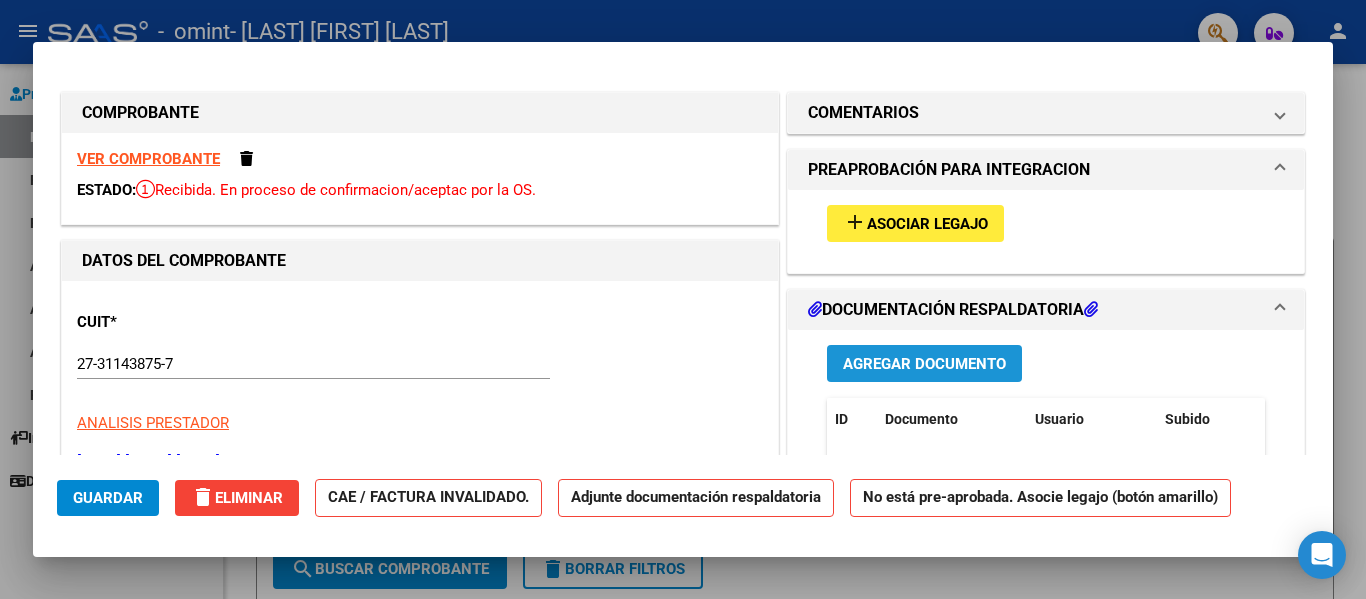 click on "Agregar Documento" at bounding box center (924, 363) 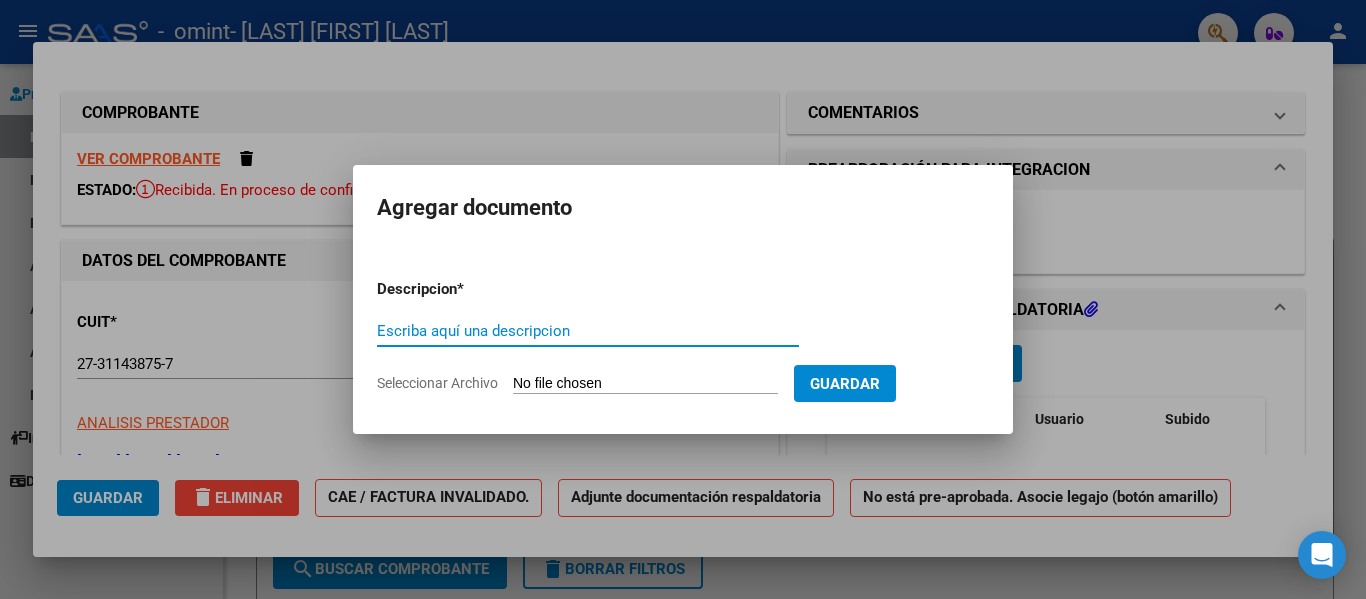 click on "Escriba aquí una descripcion" at bounding box center [588, 331] 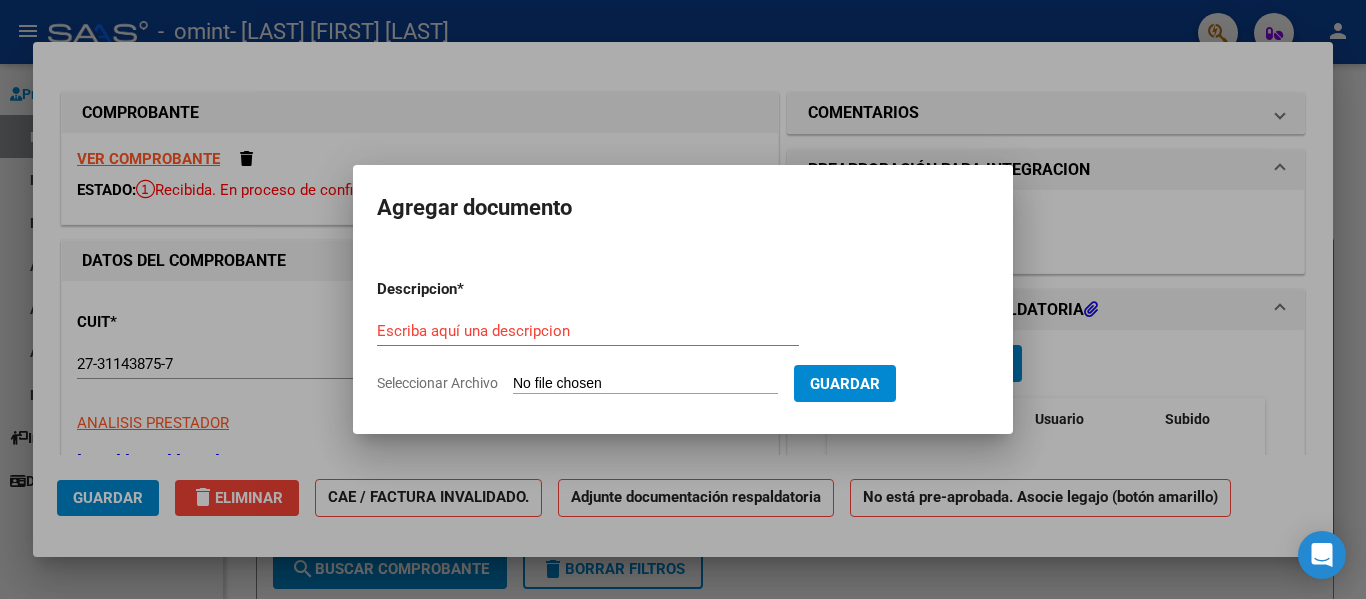 click on "Seleccionar Archivo" 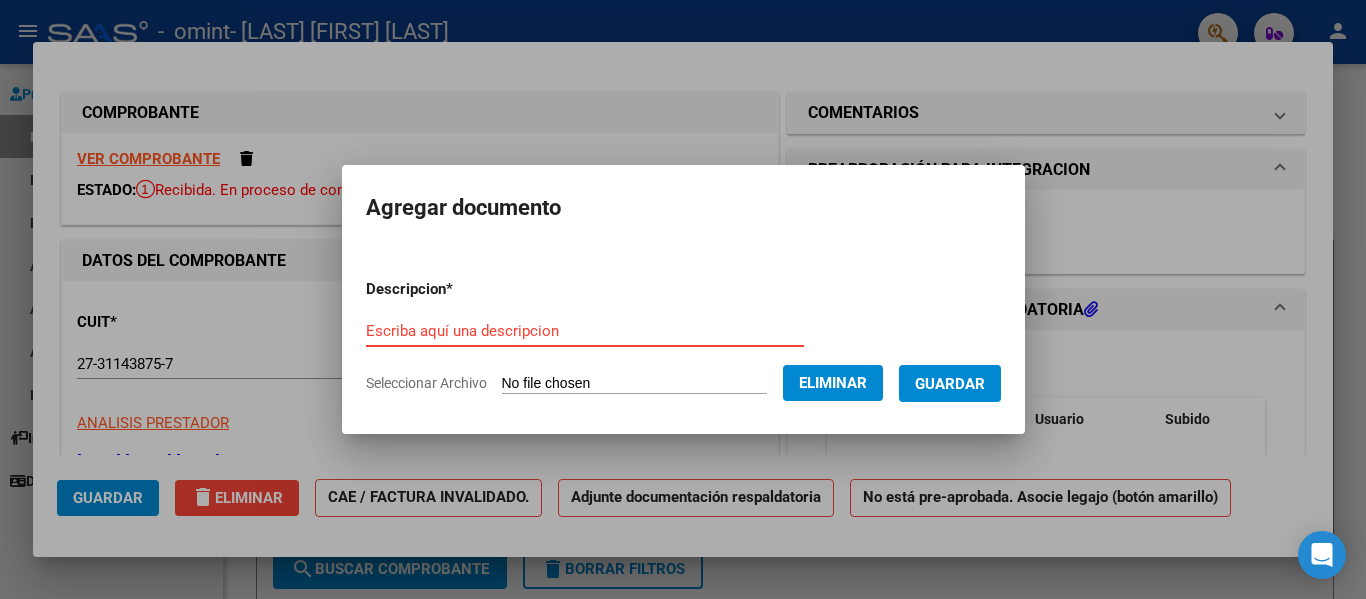 click on "Escriba aquí una descripcion" at bounding box center [585, 331] 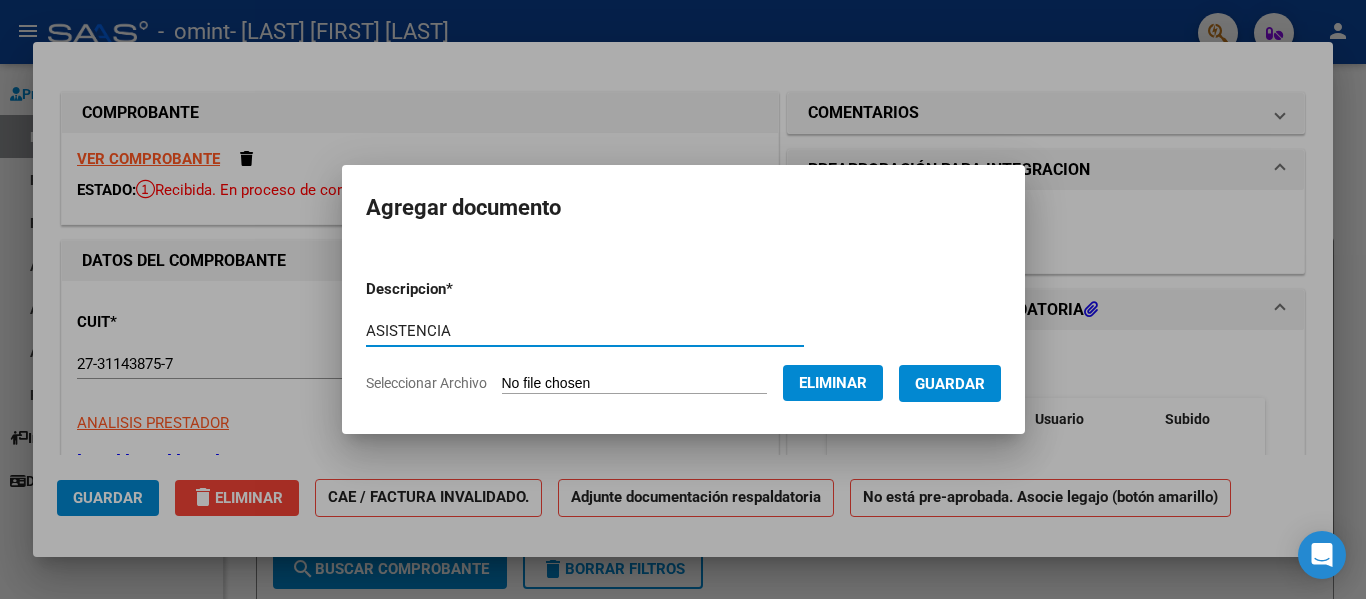 type on "ASISTENCIA" 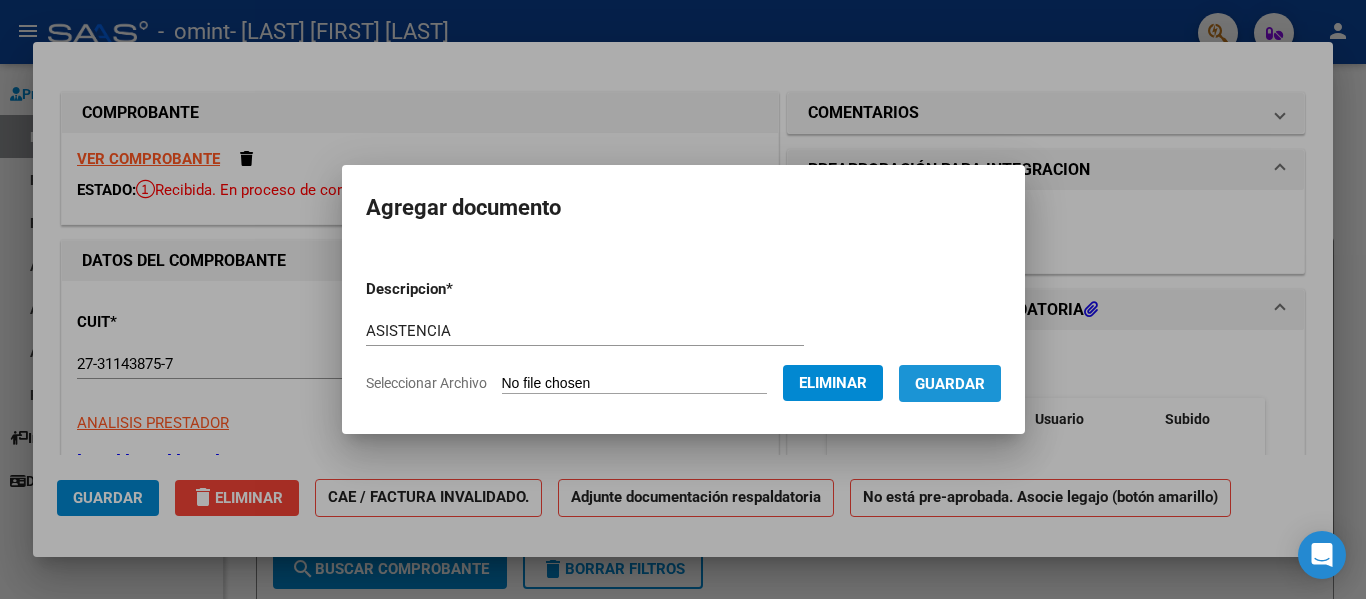 click on "Guardar" at bounding box center (950, 384) 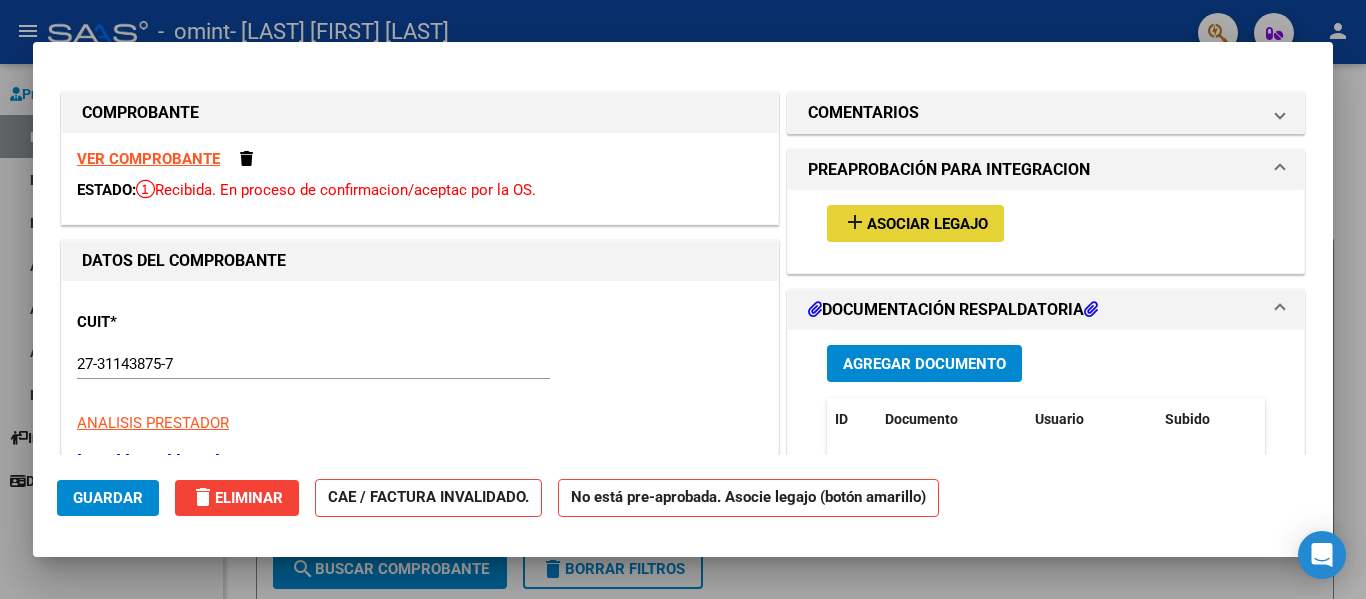 click on "add Asociar Legajo" at bounding box center (915, 223) 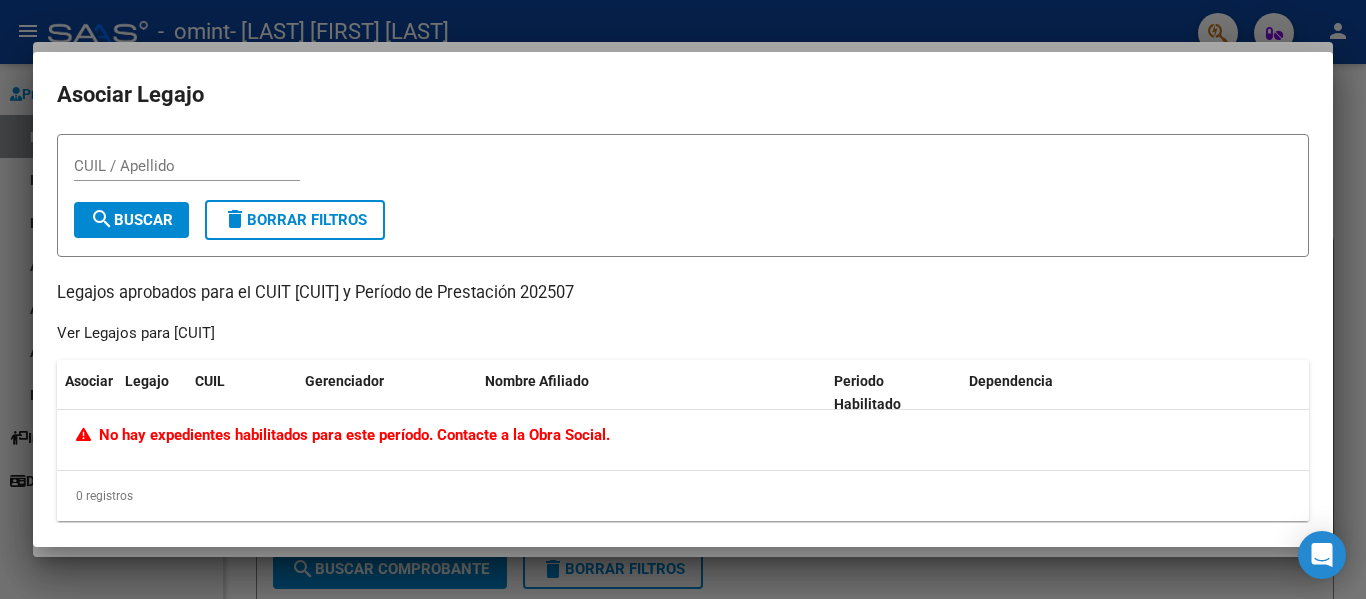 click at bounding box center [683, 299] 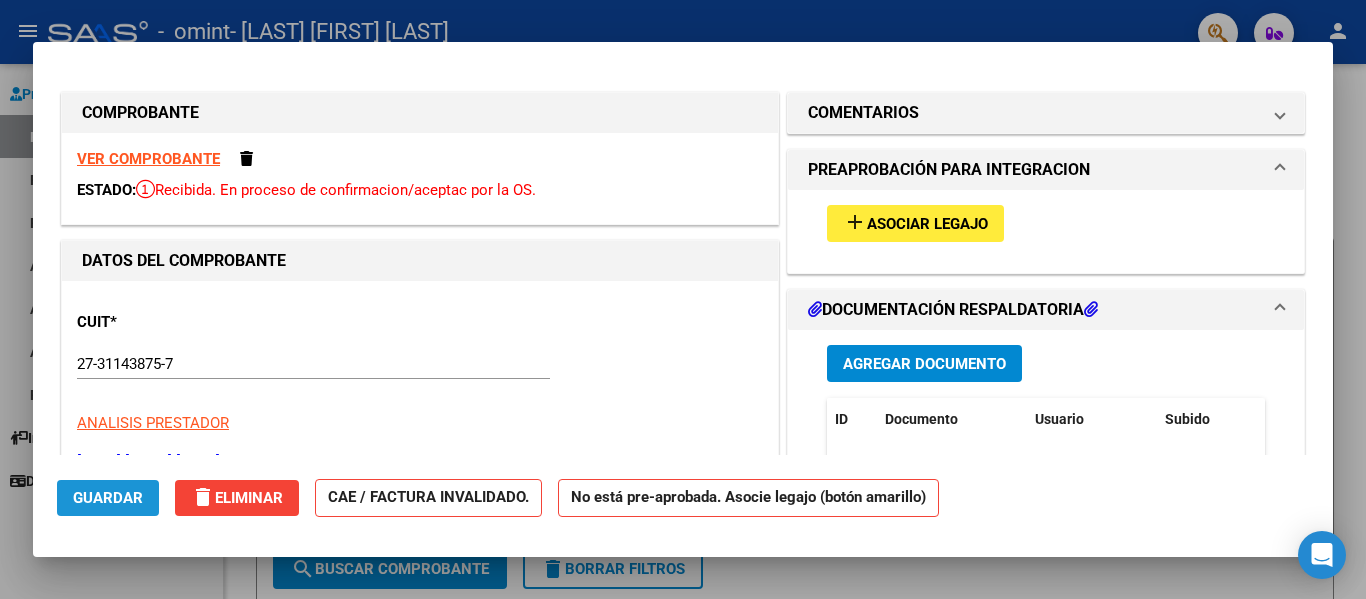 click on "Guardar" 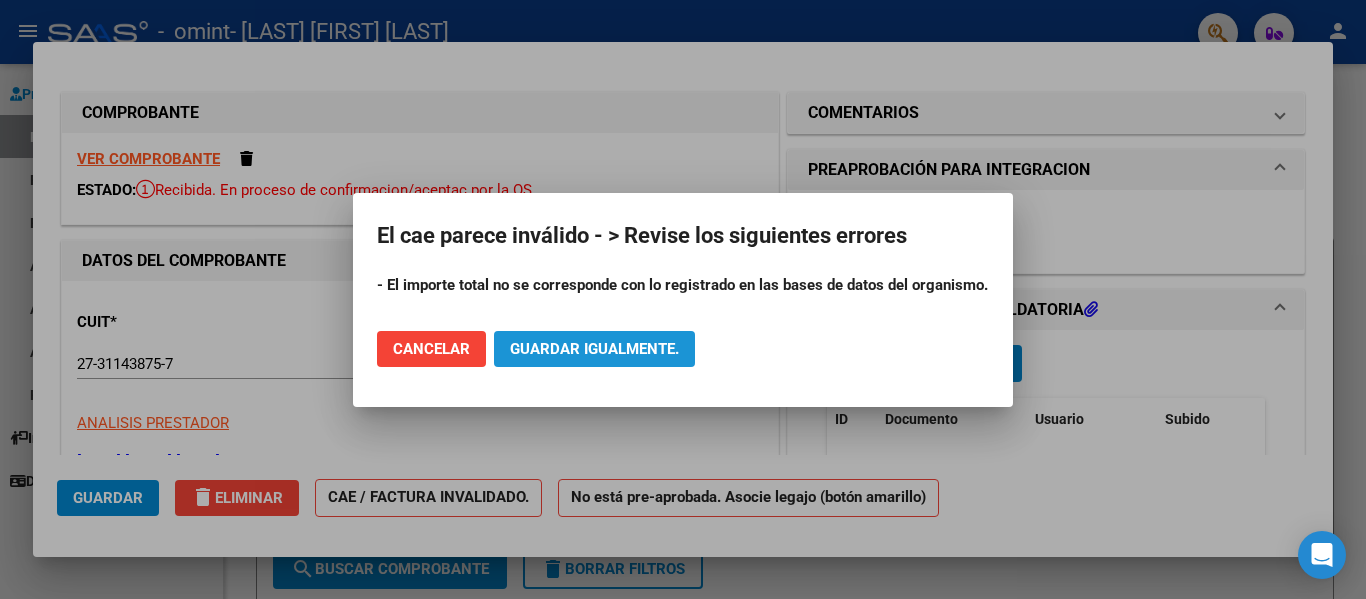 click on "Guardar igualmente." 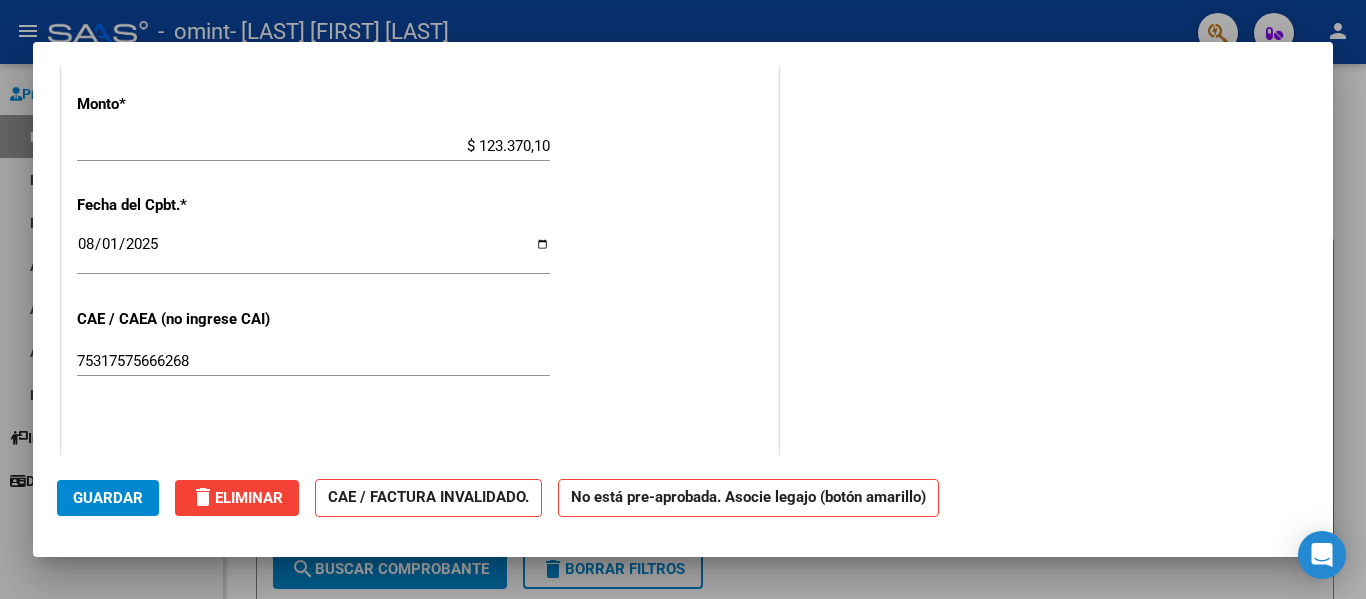 scroll, scrollTop: 920, scrollLeft: 0, axis: vertical 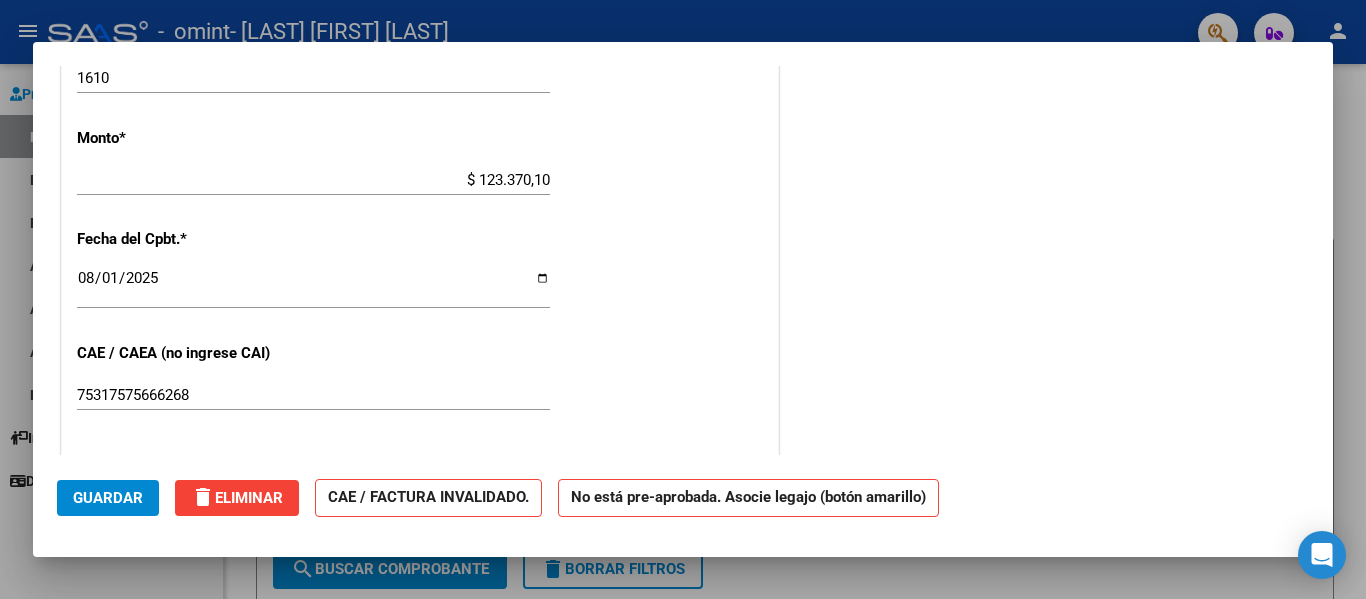 click on "COMPROBANTE VER COMPROBANTE       ESTADO:   Recibida. En proceso de confirmacion/aceptac por la OS.  DATOS DEL COMPROBANTE CUIT  *   [CUIT] Ingresar CUIT  ANALISIS PRESTADOR  [LAST] [FIRST] [LAST]  ARCA Padrón  Area destinado * Integración Seleccionar Area Período de Prestación (Ej: 202305 para Mayo 2023    202507 Ingrese el Período de Prestación como indica el ejemplo   Comprobante Tipo * Factura C Seleccionar Tipo Punto de Venta  *   2 Ingresar el Nro.  Número  *   1610 Ingresar el Nro.  Monto  *   $ 123.370,10 Ingresar el monto  Fecha del Cpbt.  *   2025-08-01 Ingresar la fecha  CAE / CAEA (no ingrese CAI)    [CAE] Ingresar el CAE o CAEA (no ingrese CAI)  Fecha de Vencimiento    Ingresar la fecha  Ref. Externa    Ingresar la ref.  N° Liquidación    Ingresar el N° Liquidación  COMENTARIOS Comentarios del Prestador / Gerenciador:  PREAPROBACIÓN PARA INTEGRACION add Asociar Legajo  DOCUMENTACIÓN RESPALDATORIA  Agregar Documento ID Documento Usuario Subido Acción 18951  Asistencia" at bounding box center [683, 260] 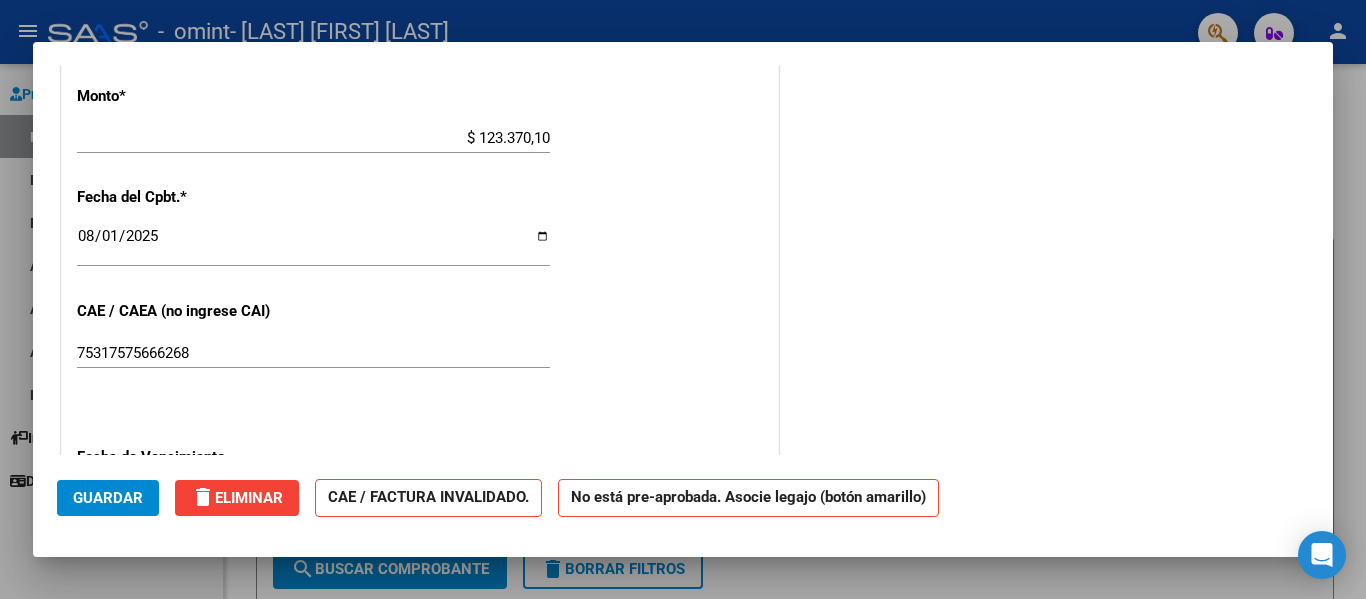 scroll, scrollTop: 1011, scrollLeft: 0, axis: vertical 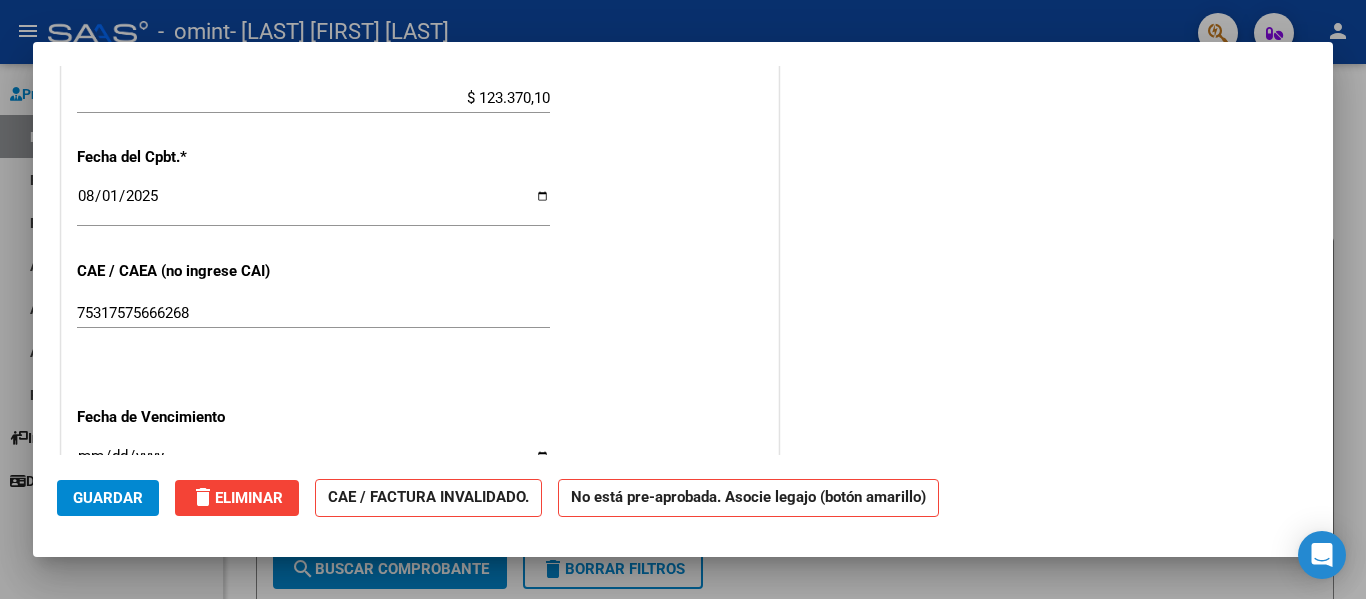 click on "COMPROBANTE VER COMPROBANTE       ESTADO:   Recibida. En proceso de confirmacion/aceptac por la OS.  DATOS DEL COMPROBANTE CUIT  *   [CUIT] Ingresar CUIT  ANALISIS PRESTADOR  [LAST] [FIRST] [LAST]  ARCA Padrón  Area destinado * Integración Seleccionar Area Período de Prestación (Ej: 202305 para Mayo 2023    202507 Ingrese el Período de Prestación como indica el ejemplo   Comprobante Tipo * Factura C Seleccionar Tipo Punto de Venta  *   2 Ingresar el Nro.  Número  *   1610 Ingresar el Nro.  Monto  *   $ 123.370,10 Ingresar el monto  Fecha del Cpbt.  *   2025-08-01 Ingresar la fecha  CAE / CAEA (no ingrese CAI)    [CAE] Ingresar el CAE o CAEA (no ingrese CAI)  Fecha de Vencimiento    Ingresar la fecha  Ref. Externa    Ingresar la ref.  N° Liquidación    Ingresar el N° Liquidación  COMENTARIOS Comentarios del Prestador / Gerenciador:  PREAPROBACIÓN PARA INTEGRACION add Asociar Legajo  DOCUMENTACIÓN RESPALDATORIA  Agregar Documento ID Documento Usuario Subido Acción 18951  Asistencia" at bounding box center (683, 260) 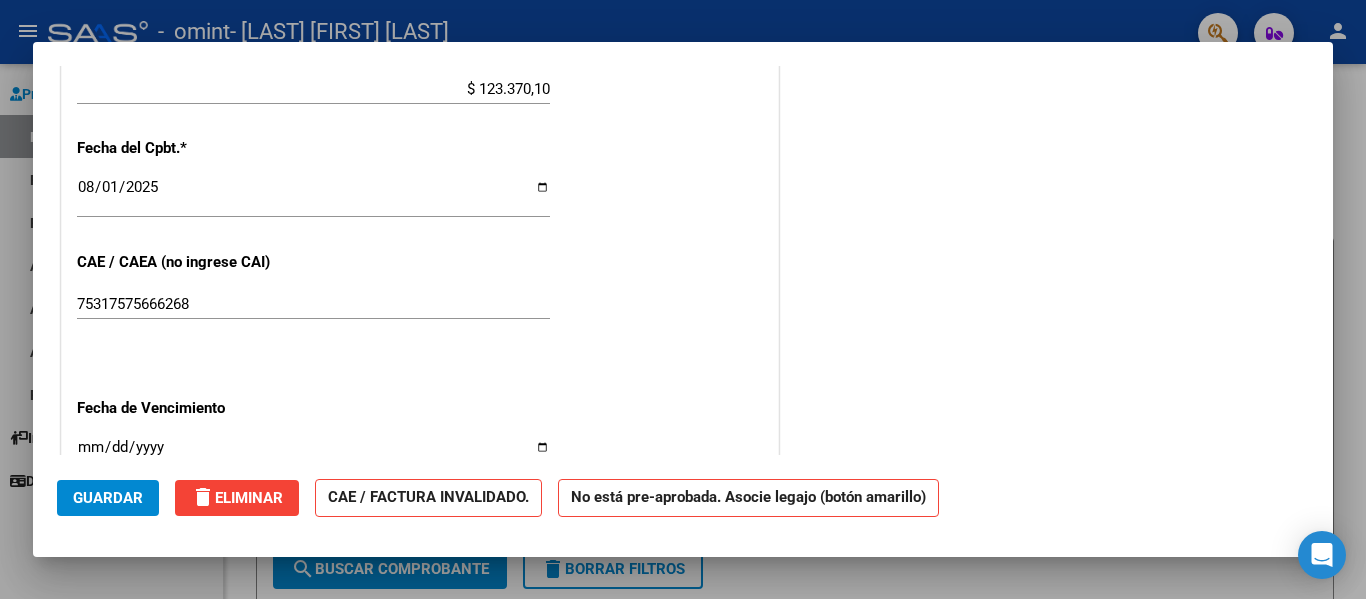 click on "COMPROBANTE VER COMPROBANTE       ESTADO:   Recibida. En proceso de confirmacion/aceptac por la OS.  DATOS DEL COMPROBANTE CUIT  *   [CUIT] Ingresar CUIT  ANALISIS PRESTADOR  [LAST] [FIRST] [LAST]  ARCA Padrón  Area destinado * Integración Seleccionar Area Período de Prestación (Ej: 202305 para Mayo 2023    202507 Ingrese el Período de Prestación como indica el ejemplo   Comprobante Tipo * Factura C Seleccionar Tipo Punto de Venta  *   2 Ingresar el Nro.  Número  *   1610 Ingresar el Nro.  Monto  *   $ 123.370,10 Ingresar el monto  Fecha del Cpbt.  *   2025-08-01 Ingresar la fecha  CAE / CAEA (no ingrese CAI)    [CAE] Ingresar el CAE o CAEA (no ingrese CAI)  Fecha de Vencimiento    Ingresar la fecha  Ref. Externa    Ingresar la ref.  N° Liquidación    Ingresar el N° Liquidación  COMENTARIOS Comentarios del Prestador / Gerenciador:  PREAPROBACIÓN PARA INTEGRACION add Asociar Legajo  DOCUMENTACIÓN RESPALDATORIA  Agregar Documento ID Documento Usuario Subido Acción 18951  Asistencia" at bounding box center [683, 260] 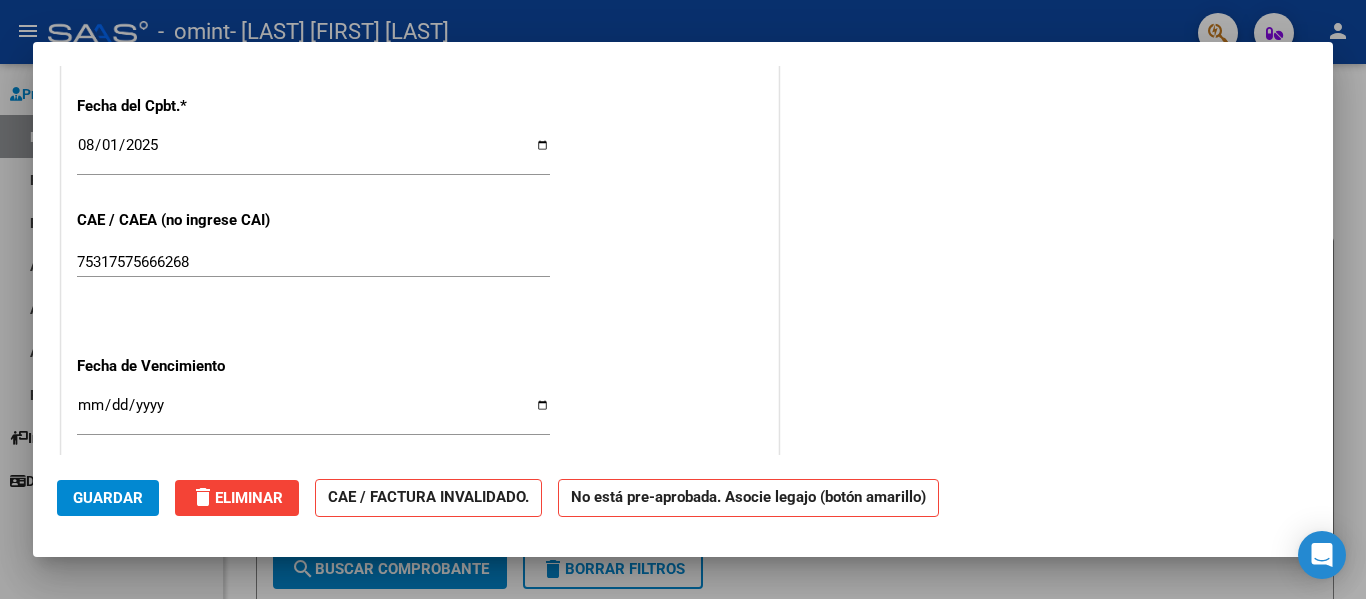 click on "COMPROBANTE VER COMPROBANTE       ESTADO:   Recibida. En proceso de confirmacion/aceptac por la OS.  DATOS DEL COMPROBANTE CUIT  *   [CUIT] Ingresar CUIT  ANALISIS PRESTADOR  [LAST] [FIRST] [LAST]  ARCA Padrón  Area destinado * Integración Seleccionar Area Período de Prestación (Ej: 202305 para Mayo 2023    202507 Ingrese el Período de Prestación como indica el ejemplo   Comprobante Tipo * Factura C Seleccionar Tipo Punto de Venta  *   2 Ingresar el Nro.  Número  *   1610 Ingresar el Nro.  Monto  *   $ 123.370,10 Ingresar el monto  Fecha del Cpbt.  *   2025-08-01 Ingresar la fecha  CAE / CAEA (no ingrese CAI)    [CAE] Ingresar el CAE o CAEA (no ingrese CAI)  Fecha de Vencimiento    Ingresar la fecha  Ref. Externa    Ingresar la ref.  N° Liquidación    Ingresar el N° Liquidación  COMENTARIOS Comentarios del Prestador / Gerenciador:  PREAPROBACIÓN PARA INTEGRACION add Asociar Legajo  DOCUMENTACIÓN RESPALDATORIA  Agregar Documento ID Documento Usuario Subido Acción 18951  Asistencia" at bounding box center [683, 260] 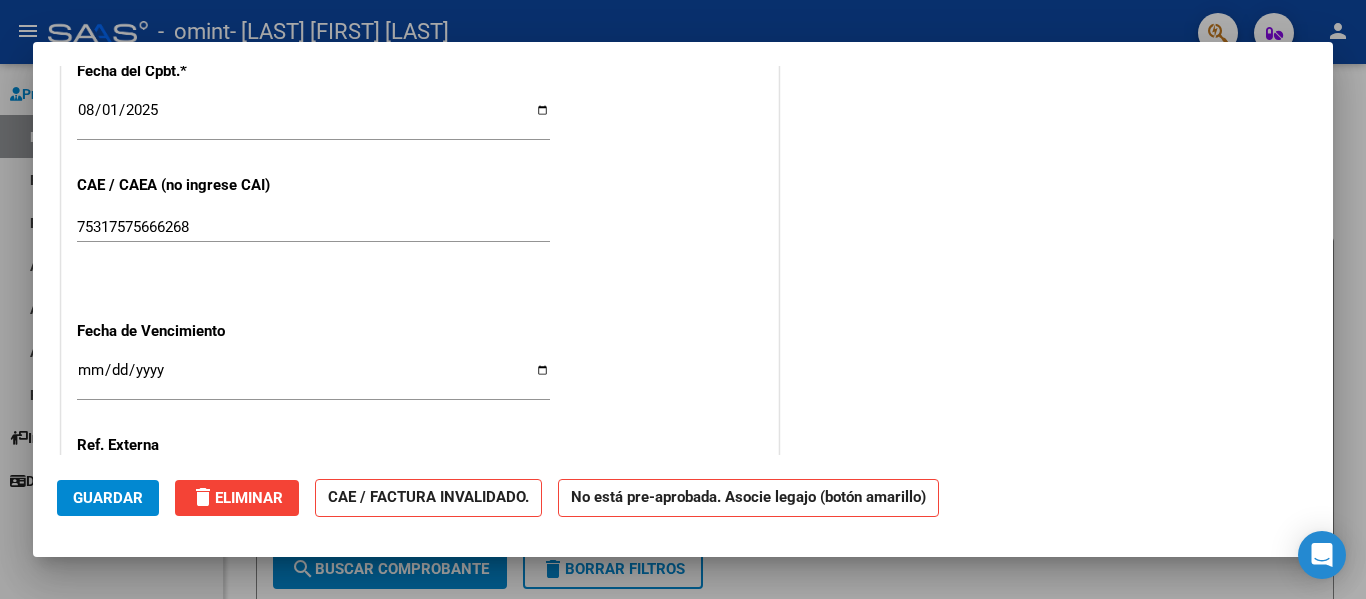 click on "COMPROBANTE VER COMPROBANTE       ESTADO:   Recibida. En proceso de confirmacion/aceptac por la OS.  DATOS DEL COMPROBANTE CUIT  *   [CUIT] Ingresar CUIT  ANALISIS PRESTADOR  [LAST] [FIRST] [LAST]  ARCA Padrón  Area destinado * Integración Seleccionar Area Período de Prestación (Ej: 202305 para Mayo 2023    202507 Ingrese el Período de Prestación como indica el ejemplo   Comprobante Tipo * Factura C Seleccionar Tipo Punto de Venta  *   2 Ingresar el Nro.  Número  *   1610 Ingresar el Nro.  Monto  *   $ 123.370,10 Ingresar el monto  Fecha del Cpbt.  *   2025-08-01 Ingresar la fecha  CAE / CAEA (no ingrese CAI)    [CAE] Ingresar el CAE o CAEA (no ingrese CAI)  Fecha de Vencimiento    Ingresar la fecha  Ref. Externa    Ingresar la ref.  N° Liquidación    Ingresar el N° Liquidación  COMENTARIOS Comentarios del Prestador / Gerenciador:  PREAPROBACIÓN PARA INTEGRACION add Asociar Legajo  DOCUMENTACIÓN RESPALDATORIA  Agregar Documento ID Documento Usuario Subido Acción 18951  Asistencia" at bounding box center (683, 260) 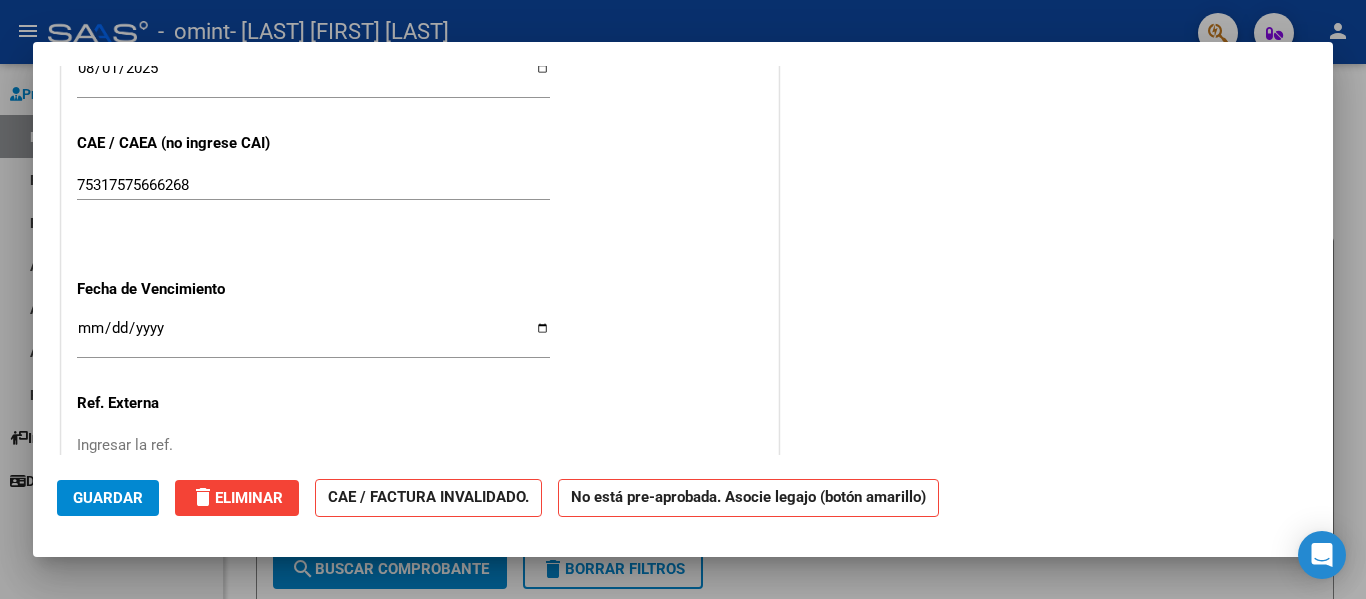 click on "COMPROBANTE VER COMPROBANTE       ESTADO:   Recibida. En proceso de confirmacion/aceptac por la OS.  DATOS DEL COMPROBANTE CUIT  *   [CUIT] Ingresar CUIT  ANALISIS PRESTADOR  [LAST] [FIRST] [LAST]  ARCA Padrón  Area destinado * Integración Seleccionar Area Período de Prestación (Ej: 202305 para Mayo 2023    202507 Ingrese el Período de Prestación como indica el ejemplo   Comprobante Tipo * Factura C Seleccionar Tipo Punto de Venta  *   2 Ingresar el Nro.  Número  *   1610 Ingresar el Nro.  Monto  *   $ 123.370,10 Ingresar el monto  Fecha del Cpbt.  *   2025-08-01 Ingresar la fecha  CAE / CAEA (no ingrese CAI)    [CAE] Ingresar el CAE o CAEA (no ingrese CAI)  Fecha de Vencimiento    Ingresar la fecha  Ref. Externa    Ingresar la ref.  N° Liquidación    Ingresar el N° Liquidación  COMENTARIOS Comentarios del Prestador / Gerenciador:  PREAPROBACIÓN PARA INTEGRACION add Asociar Legajo  DOCUMENTACIÓN RESPALDATORIA  Agregar Documento ID Documento Usuario Subido Acción 18951  Asistencia" at bounding box center (683, 260) 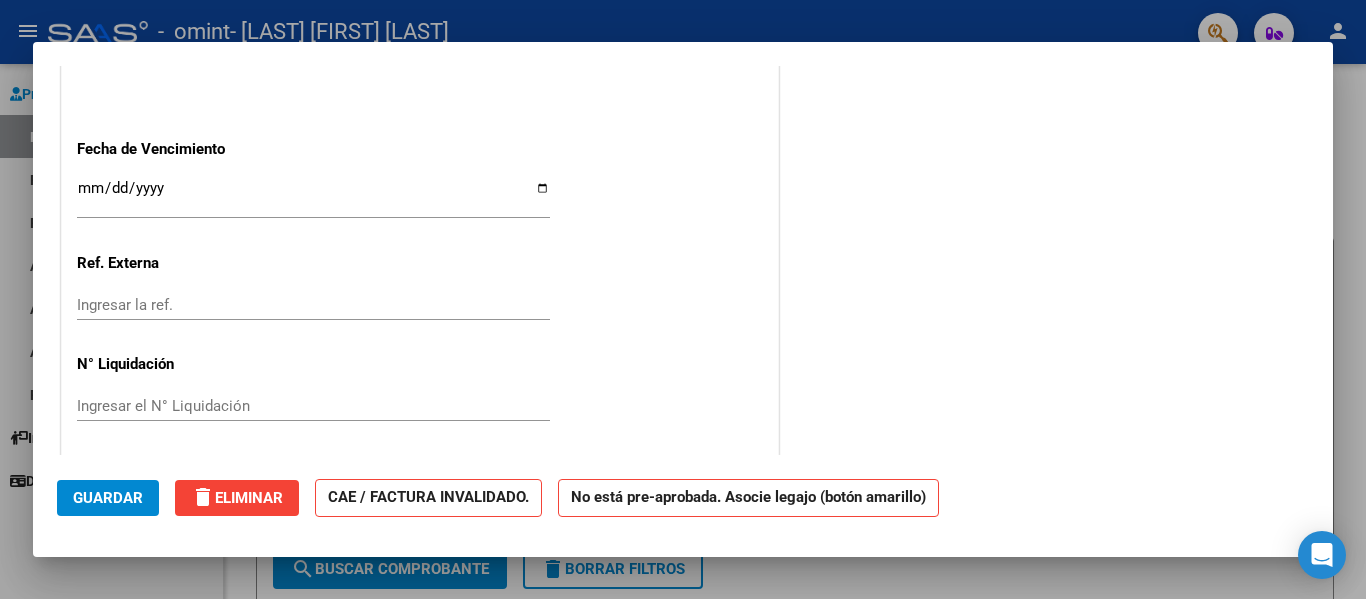 scroll, scrollTop: 1275, scrollLeft: 0, axis: vertical 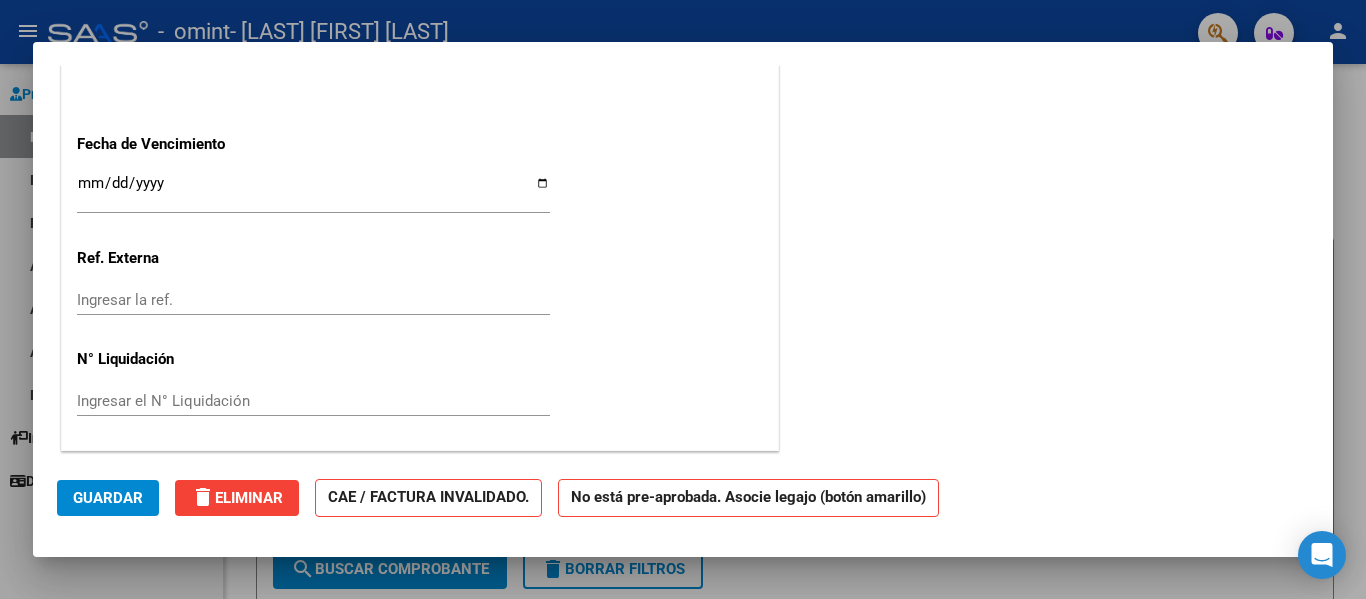 click on "COMPROBANTE VER COMPROBANTE       ESTADO:   Recibida. En proceso de confirmacion/aceptac por la OS.  DATOS DEL COMPROBANTE CUIT  *   [CUIT] Ingresar CUIT  ANALISIS PRESTADOR  [LAST] [FIRST] [LAST]  ARCA Padrón  Area destinado * Integración Seleccionar Area Período de Prestación (Ej: 202305 para Mayo 2023    202507 Ingrese el Período de Prestación como indica el ejemplo   Comprobante Tipo * Factura C Seleccionar Tipo Punto de Venta  *   2 Ingresar el Nro.  Número  *   1610 Ingresar el Nro.  Monto  *   $ 123.370,10 Ingresar el monto  Fecha del Cpbt.  *   2025-08-01 Ingresar la fecha  CAE / CAEA (no ingrese CAI)    [CAE] Ingresar el CAE o CAEA (no ingrese CAI)  Fecha de Vencimiento    Ingresar la fecha  Ref. Externa    Ingresar la ref.  N° Liquidación    Ingresar el N° Liquidación  COMENTARIOS Comentarios del Prestador / Gerenciador:  PREAPROBACIÓN PARA INTEGRACION add Asociar Legajo  DOCUMENTACIÓN RESPALDATORIA  Agregar Documento ID Documento Usuario Subido Acción 18951  Asistencia" at bounding box center (683, 260) 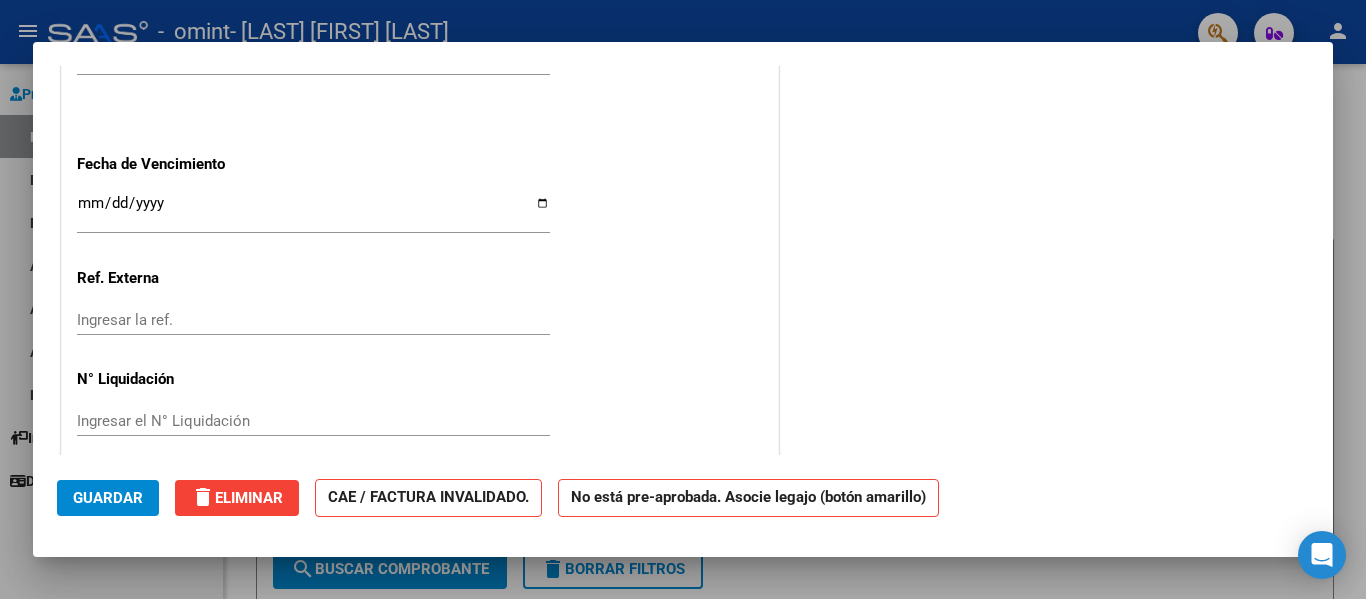 click on "COMPROBANTE VER COMPROBANTE       ESTADO:   Recibida. En proceso de confirmacion/aceptac por la OS.  DATOS DEL COMPROBANTE CUIT  *   [CUIT] Ingresar CUIT  ANALISIS PRESTADOR  [LAST] [FIRST] [LAST]  ARCA Padrón  Area destinado * Integración Seleccionar Area Período de Prestación (Ej: 202305 para Mayo 2023    202507 Ingrese el Período de Prestación como indica el ejemplo   Comprobante Tipo * Factura C Seleccionar Tipo Punto de Venta  *   2 Ingresar el Nro.  Número  *   1610 Ingresar el Nro.  Monto  *   $ 123.370,10 Ingresar el monto  Fecha del Cpbt.  *   2025-08-01 Ingresar la fecha  CAE / CAEA (no ingrese CAI)    [CAE] Ingresar el CAE o CAEA (no ingrese CAI)  Fecha de Vencimiento    Ingresar la fecha  Ref. Externa    Ingresar la ref.  N° Liquidación    Ingresar el N° Liquidación  COMENTARIOS Comentarios del Prestador / Gerenciador:  PREAPROBACIÓN PARA INTEGRACION add Asociar Legajo  DOCUMENTACIÓN RESPALDATORIA  Agregar Documento ID Documento Usuario Subido Acción 18951  Asistencia" at bounding box center (683, 260) 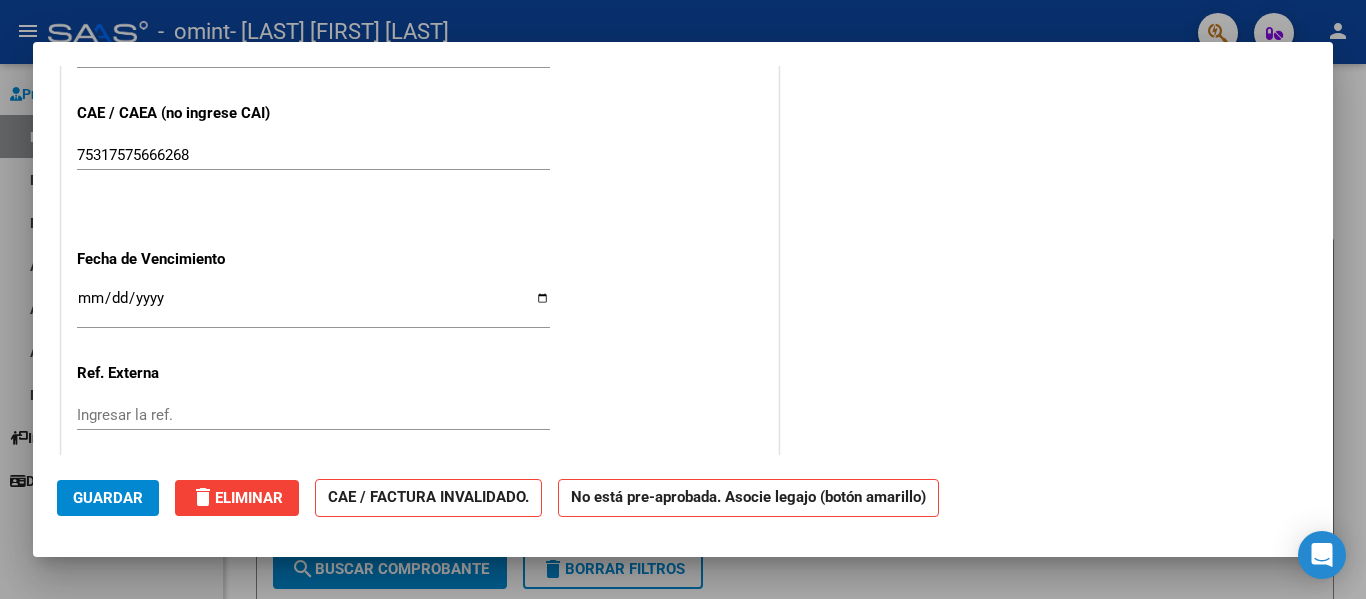 scroll, scrollTop: 1275, scrollLeft: 0, axis: vertical 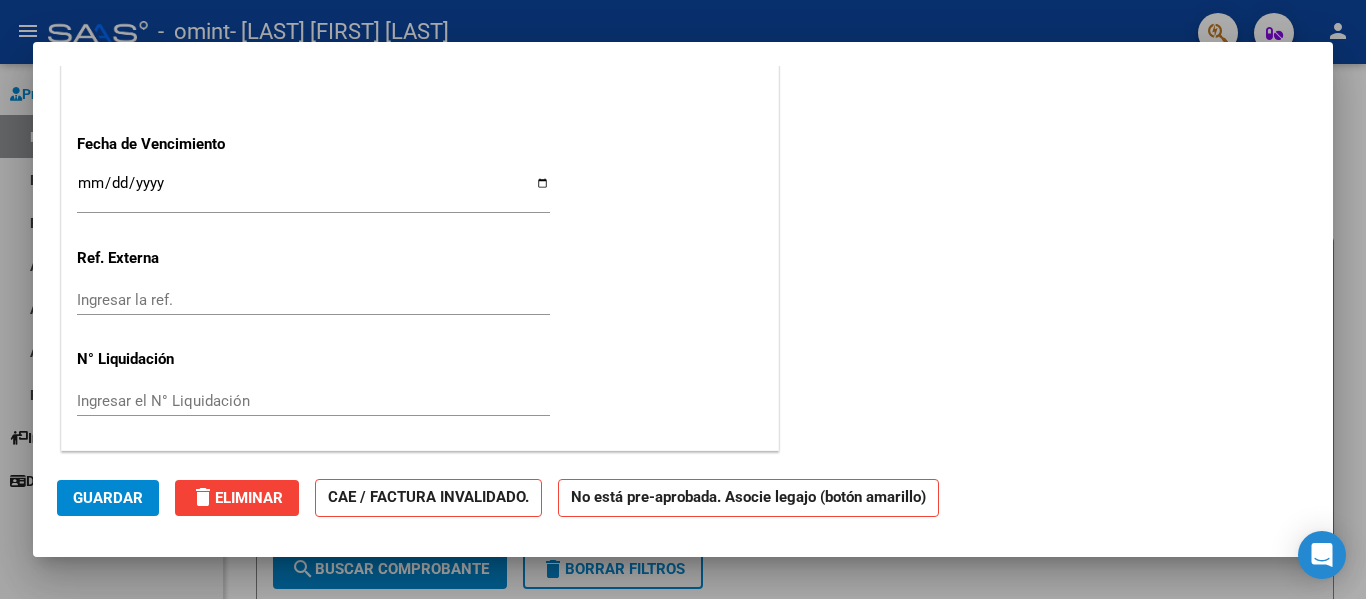 click at bounding box center [683, 299] 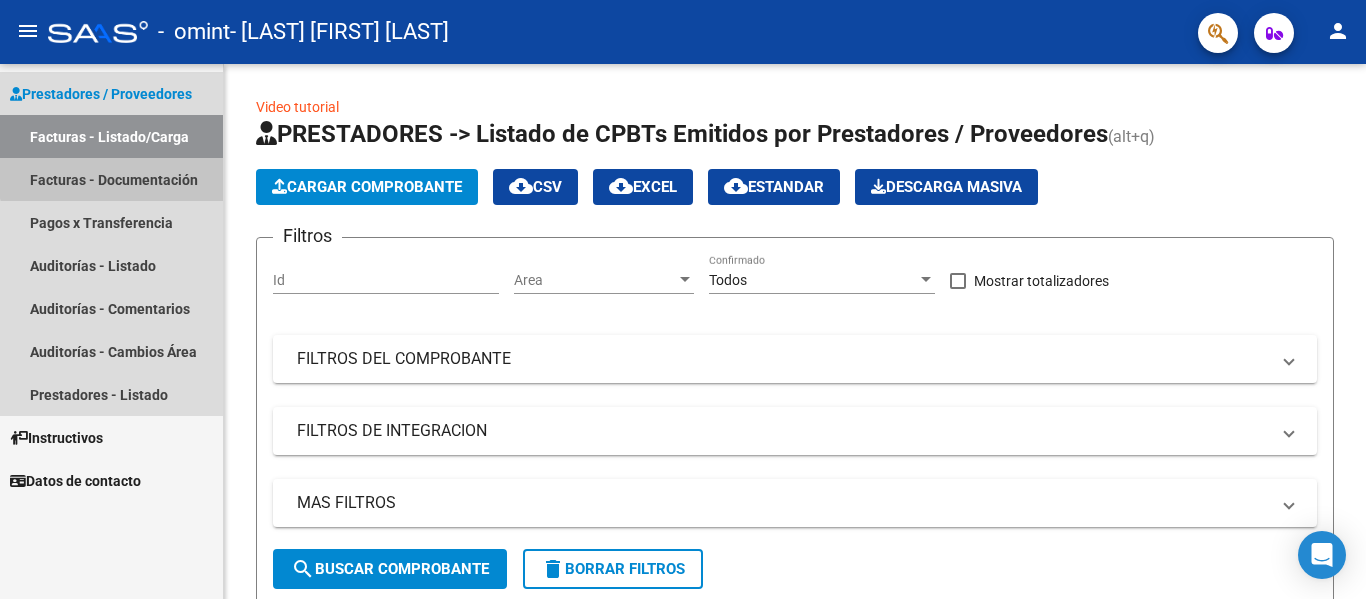 click on "Facturas - Documentación" at bounding box center [111, 179] 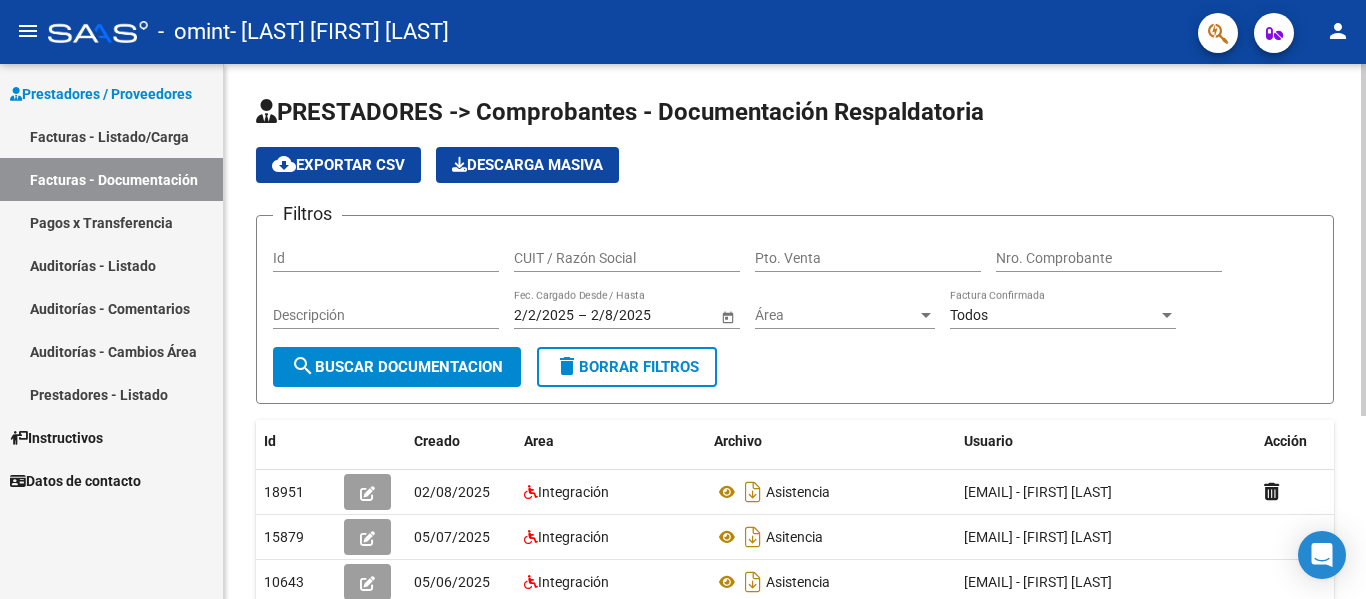 scroll, scrollTop: 278, scrollLeft: 0, axis: vertical 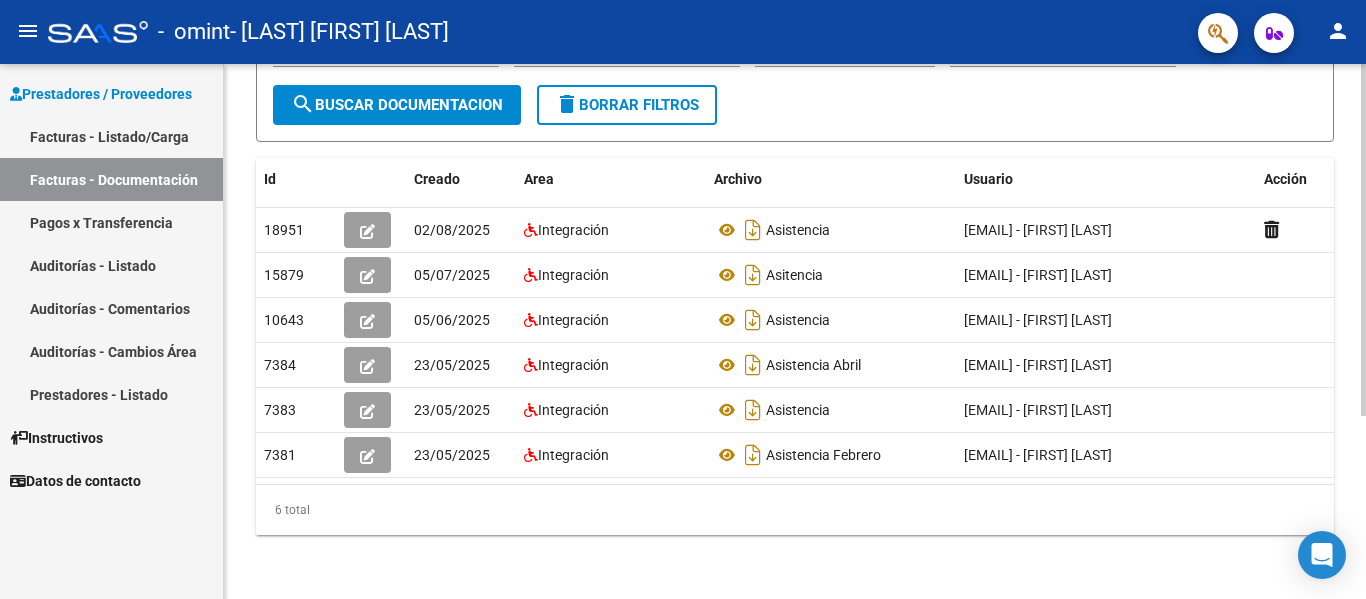 click 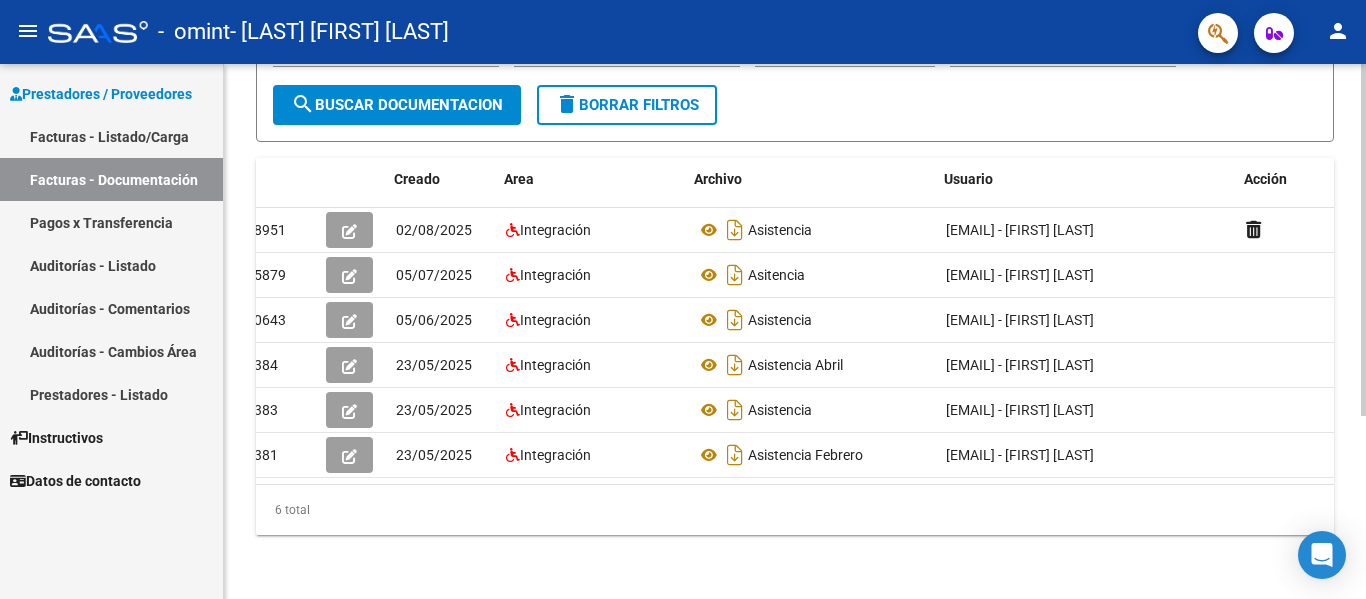 scroll, scrollTop: 0, scrollLeft: 22, axis: horizontal 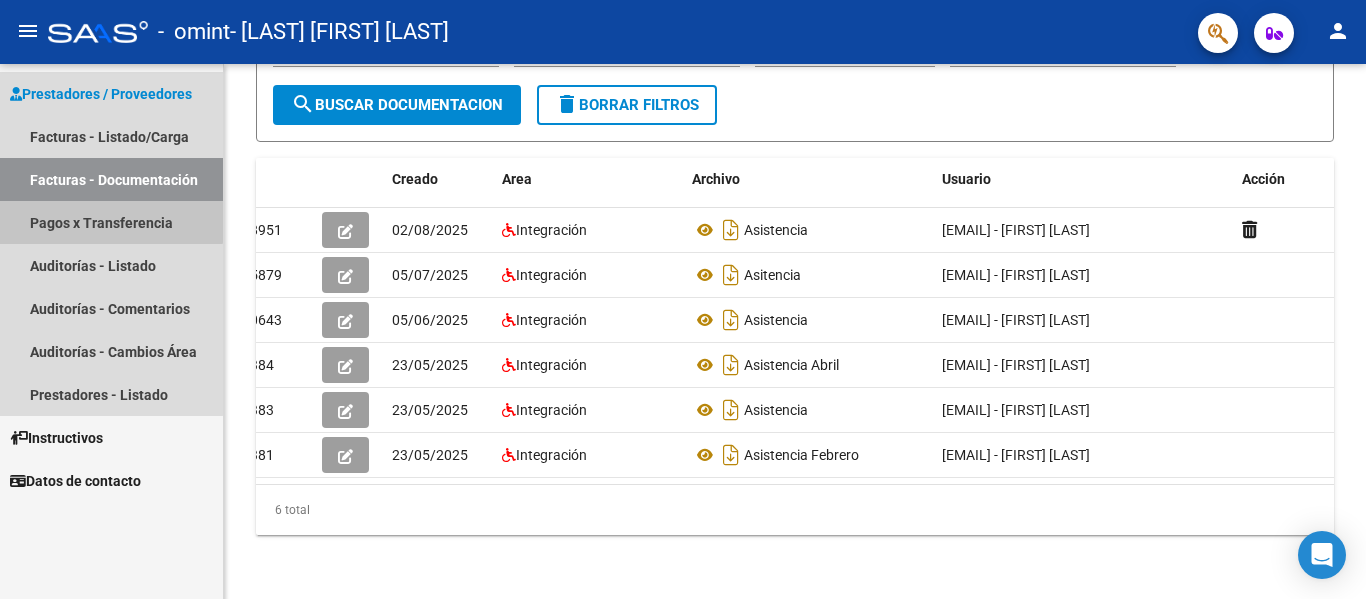 click on "Pagos x Transferencia" at bounding box center [111, 222] 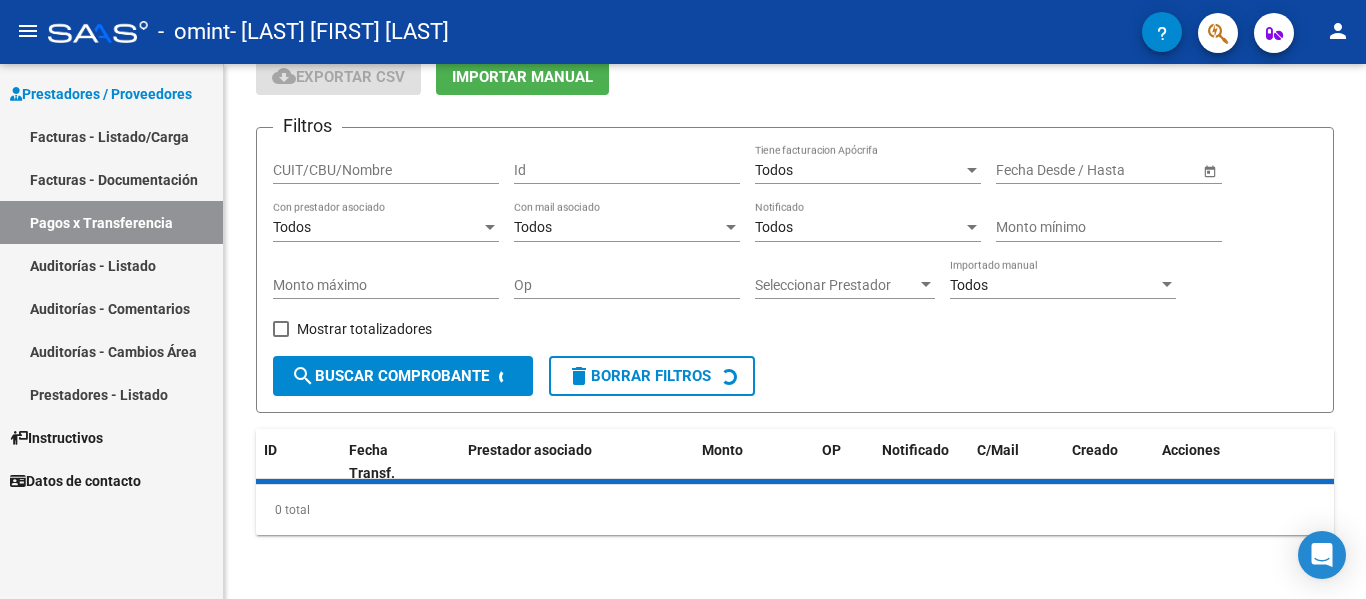 scroll, scrollTop: 0, scrollLeft: 0, axis: both 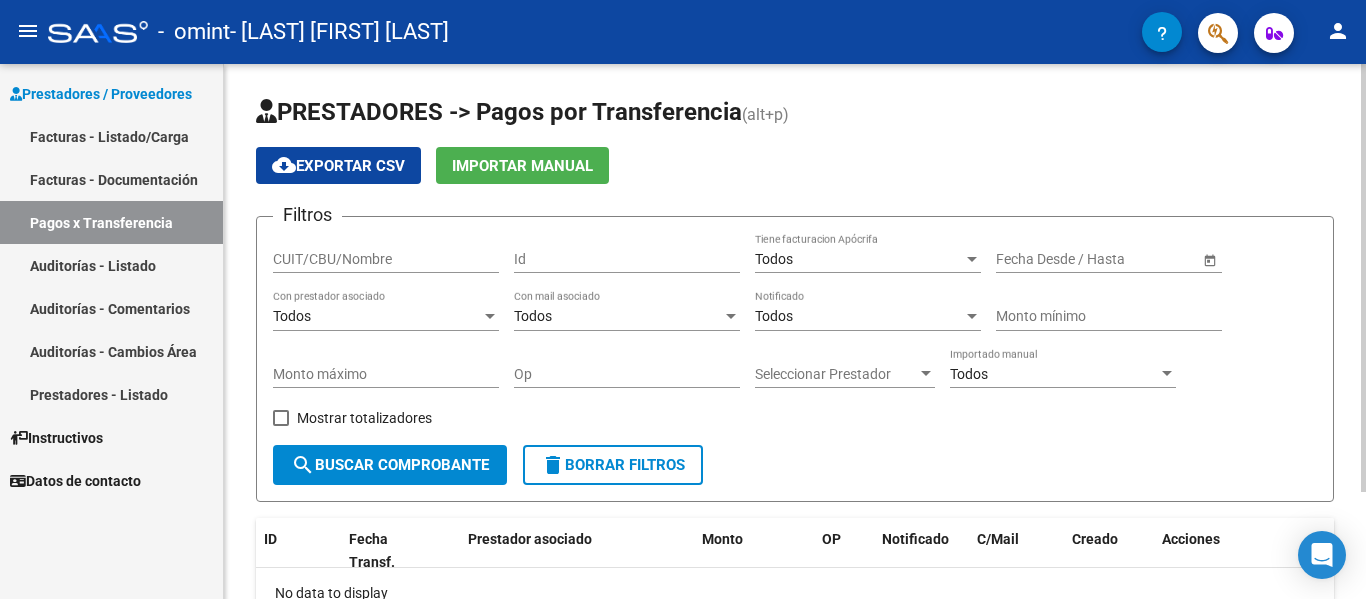 click on "PRESTADORES -> Pagos por Transferencia (alt+p) cloud_download  Exportar CSV   Importar Manual Filtros CUIT/CBU/Nombre Id Todos Tiene facturacion Apócrifa Start date – End date Fecha Desde / Hasta Todos Con prestador asociado Todos Con mail asociado Todos Notificado Monto mínimo Monto máximo Op Seleccionar Prestador Seleccionar Prestador Todos Importado manual    Mostrar totalizadores  search  Buscar Comprobante  delete  Borrar Filtros  ID Fecha Transf. Prestador asociado Monto OP Notificado C/Mail Creado Acciones No data to display  0 total   1" 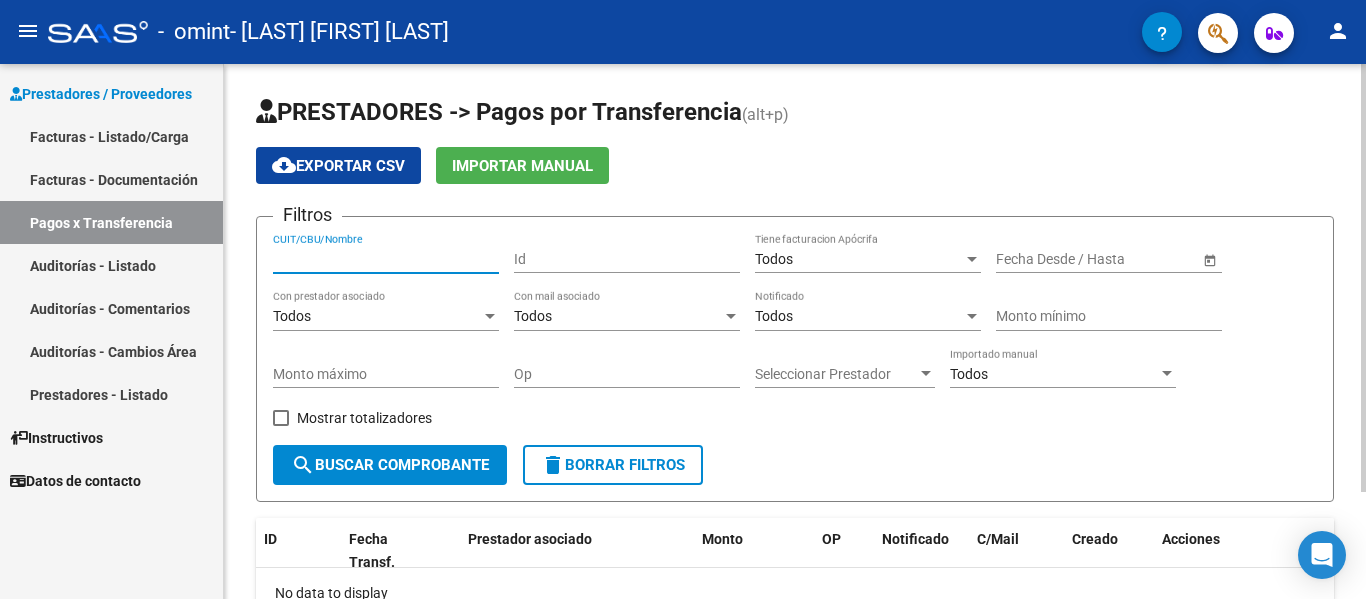 click on "CUIT/CBU/Nombre" at bounding box center (386, 259) 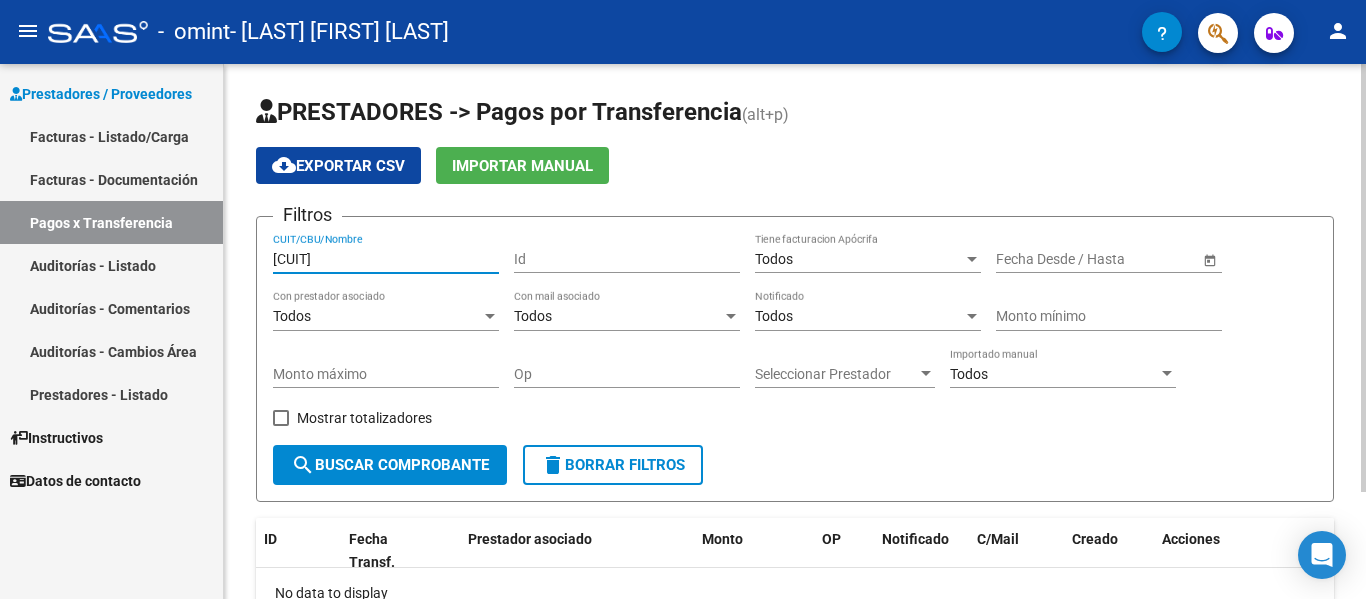 type on "[CUIT]" 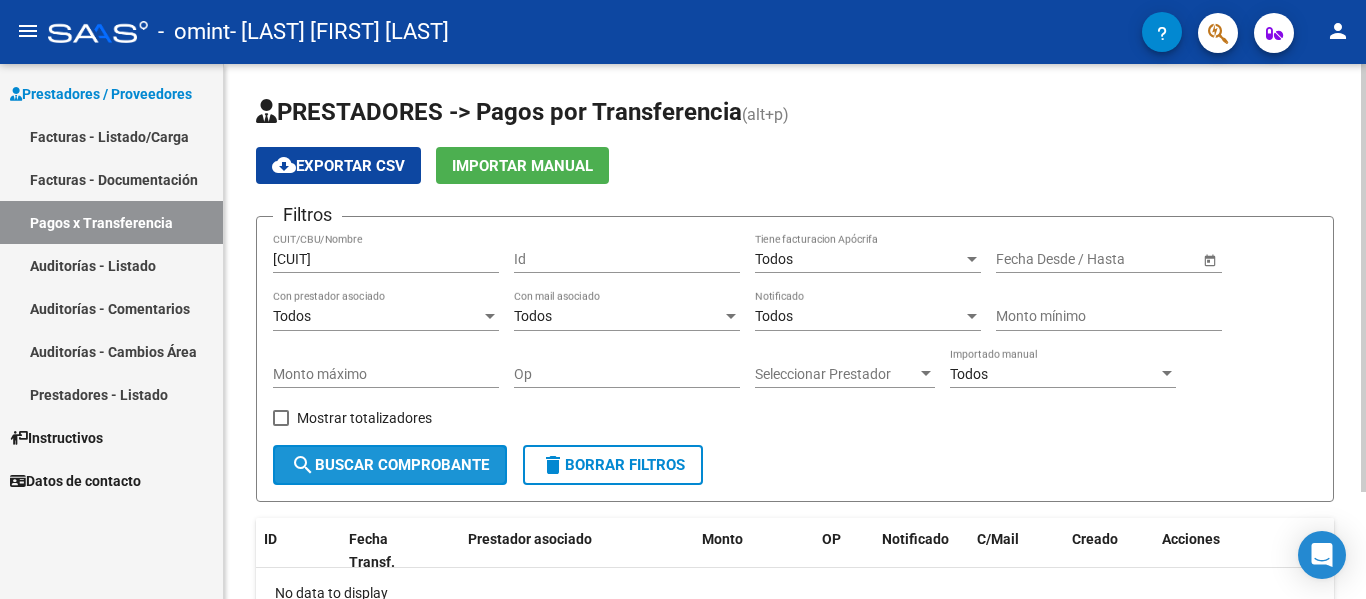 click on "search  Buscar Comprobante" 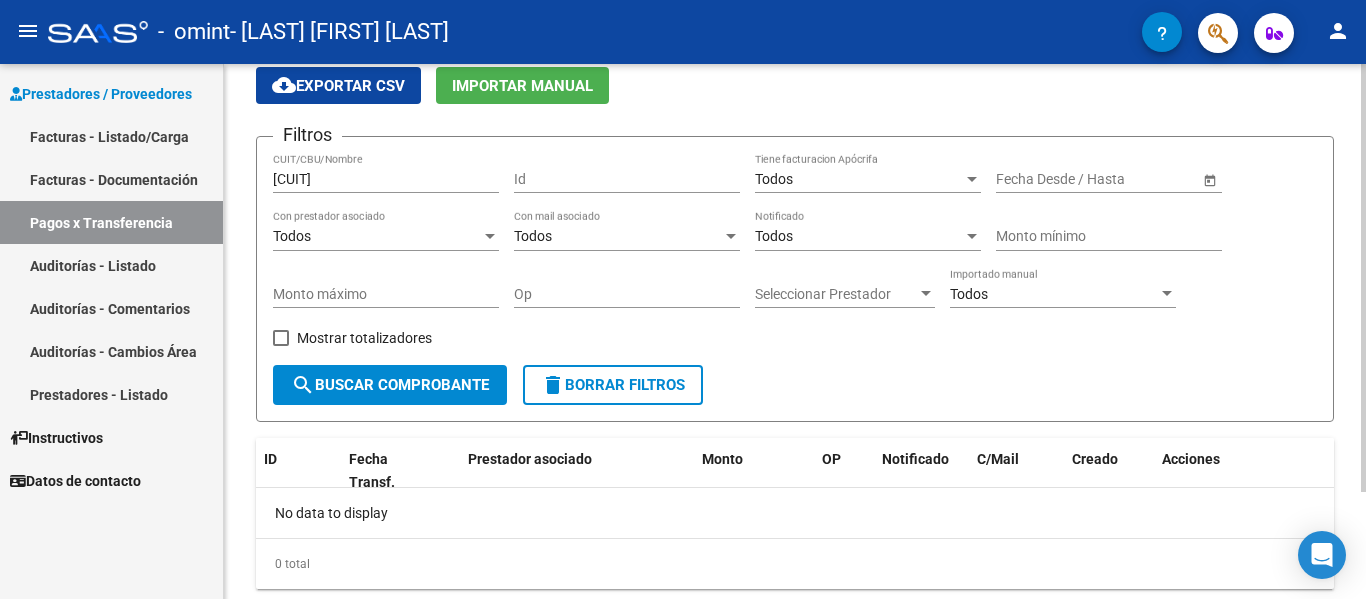 scroll, scrollTop: 134, scrollLeft: 0, axis: vertical 